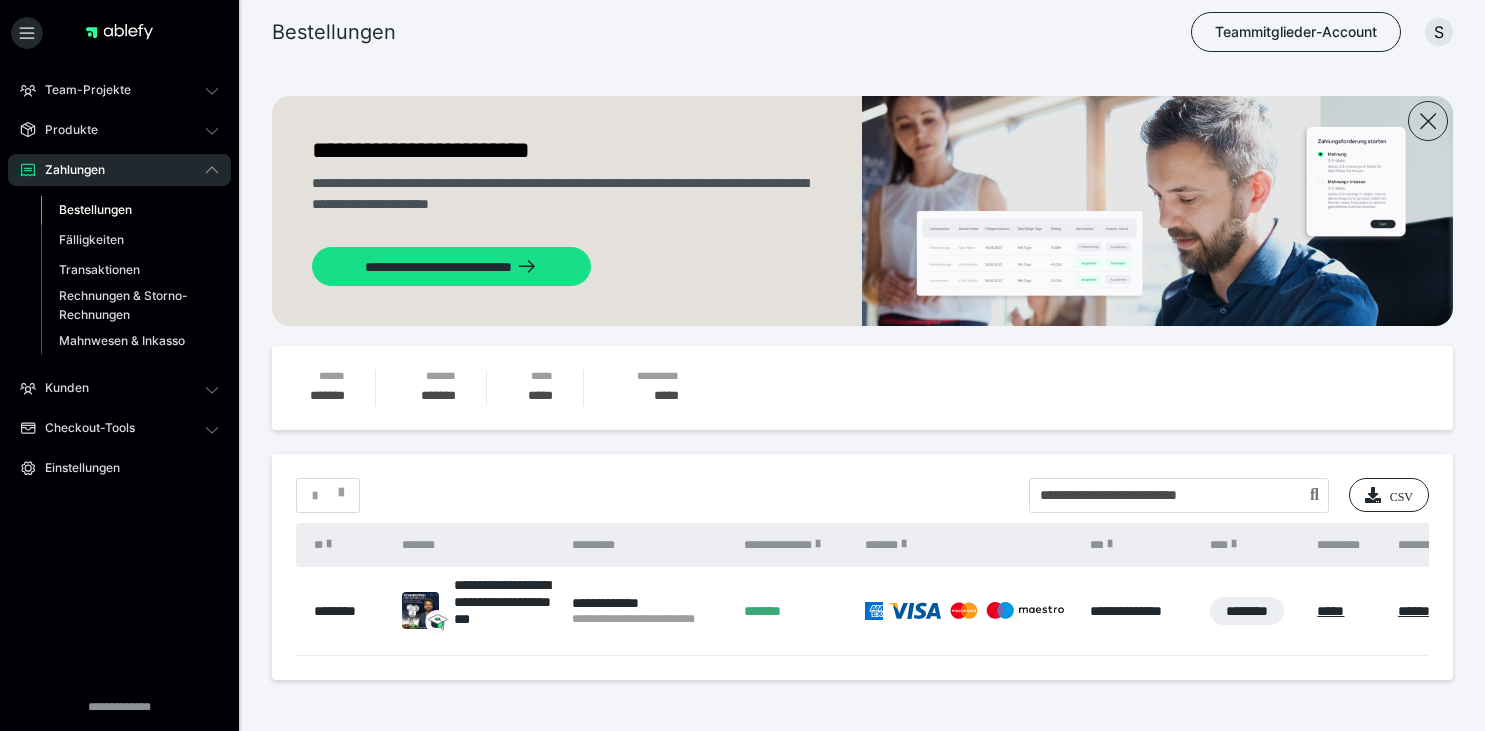 scroll, scrollTop: 0, scrollLeft: 0, axis: both 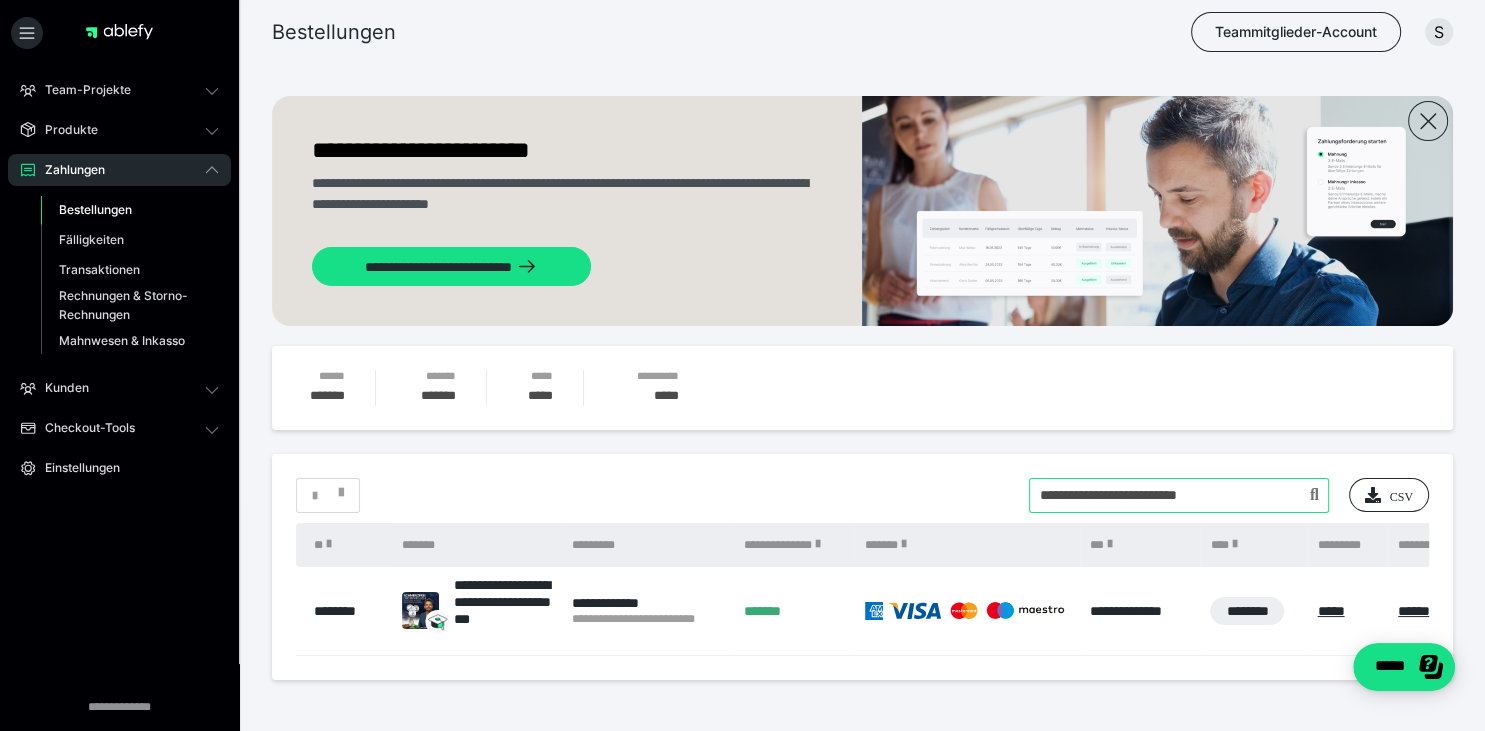 drag, startPoint x: 1260, startPoint y: 503, endPoint x: 981, endPoint y: 522, distance: 279.6462 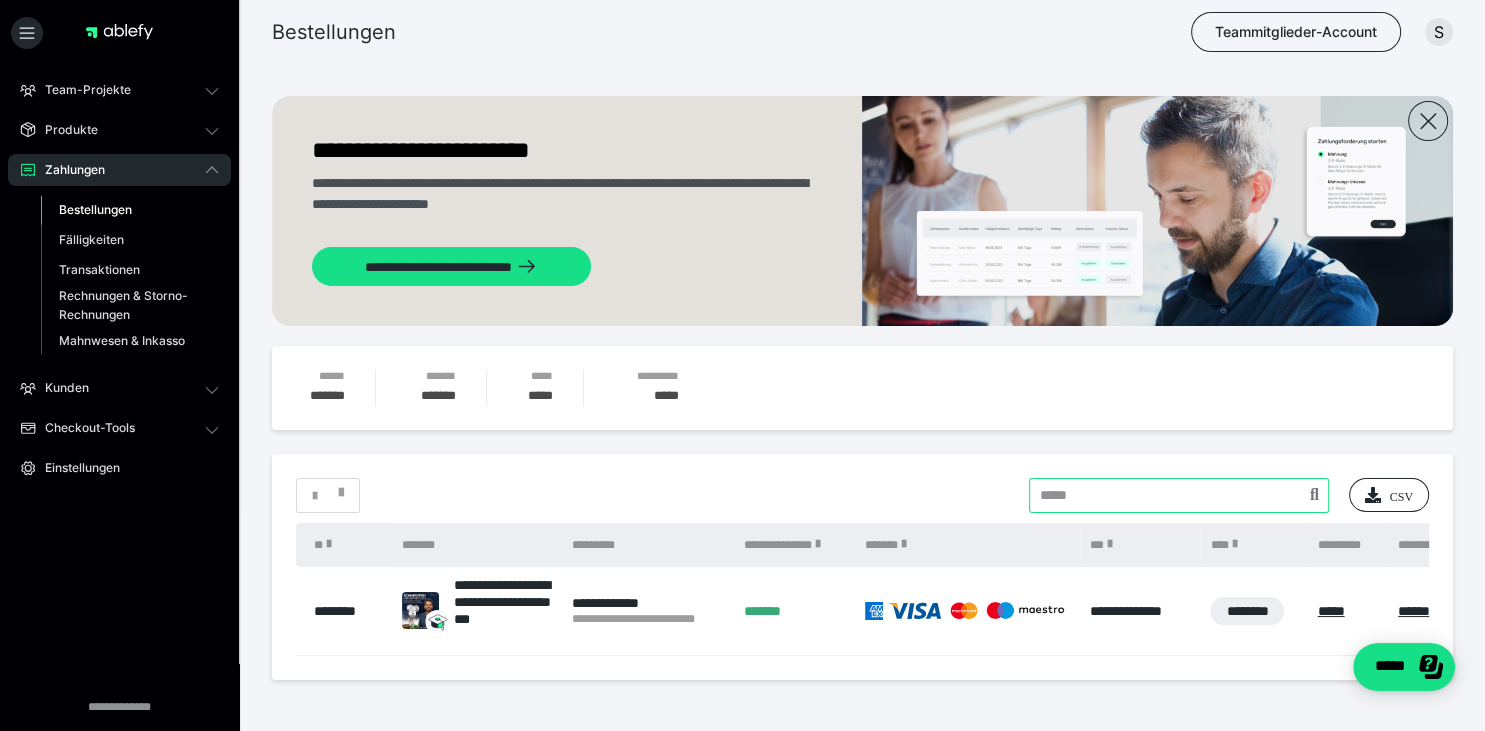 paste on "**********" 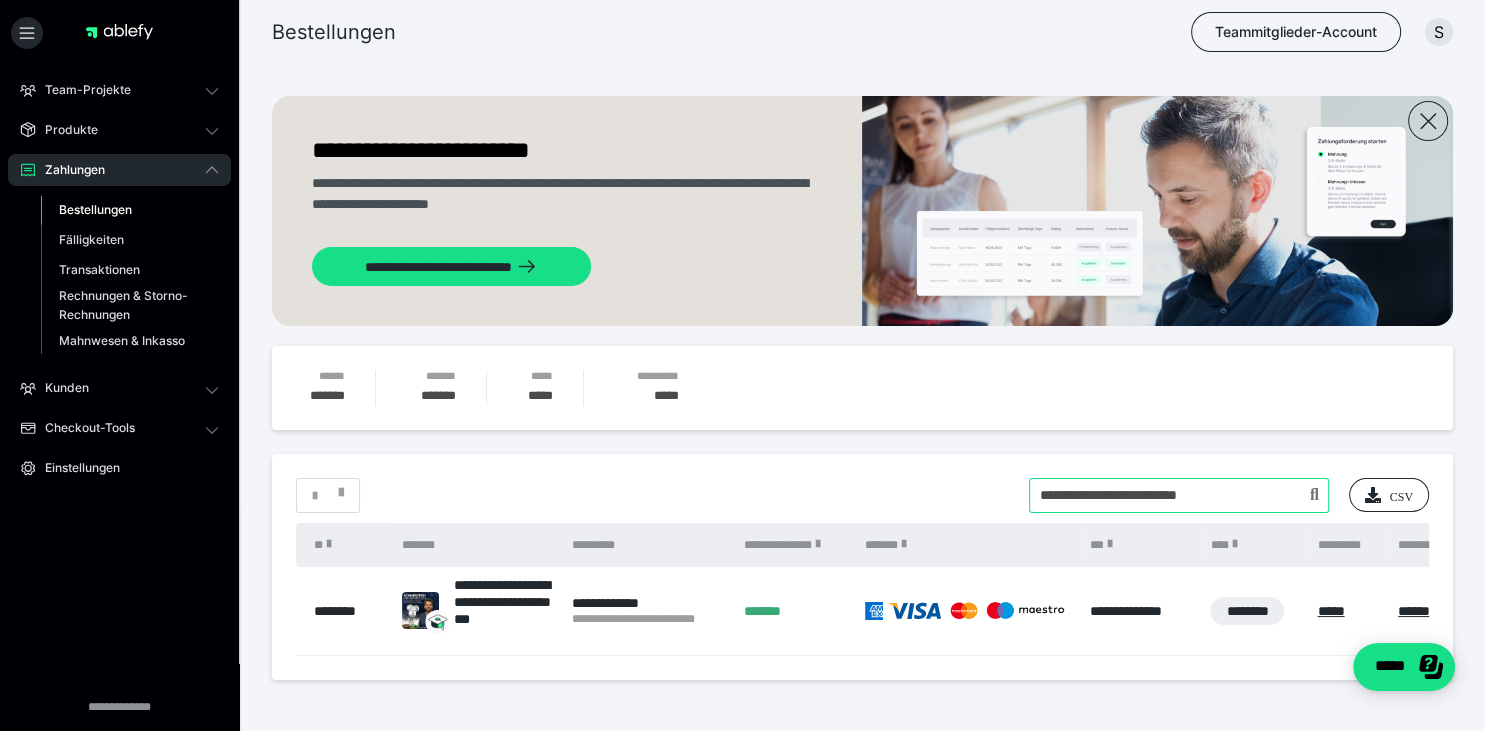 type on "**********" 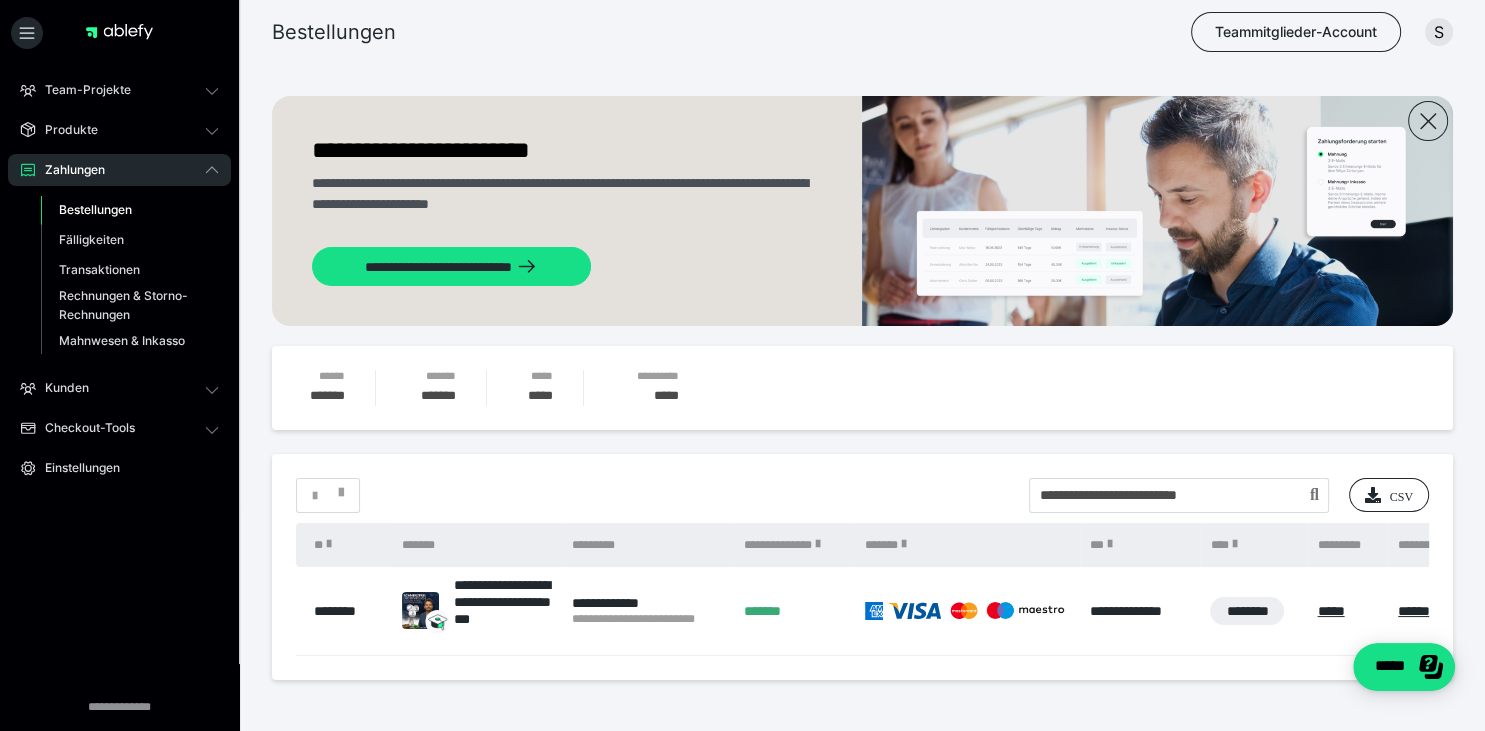 click on "**********" at bounding box center [862, 566] 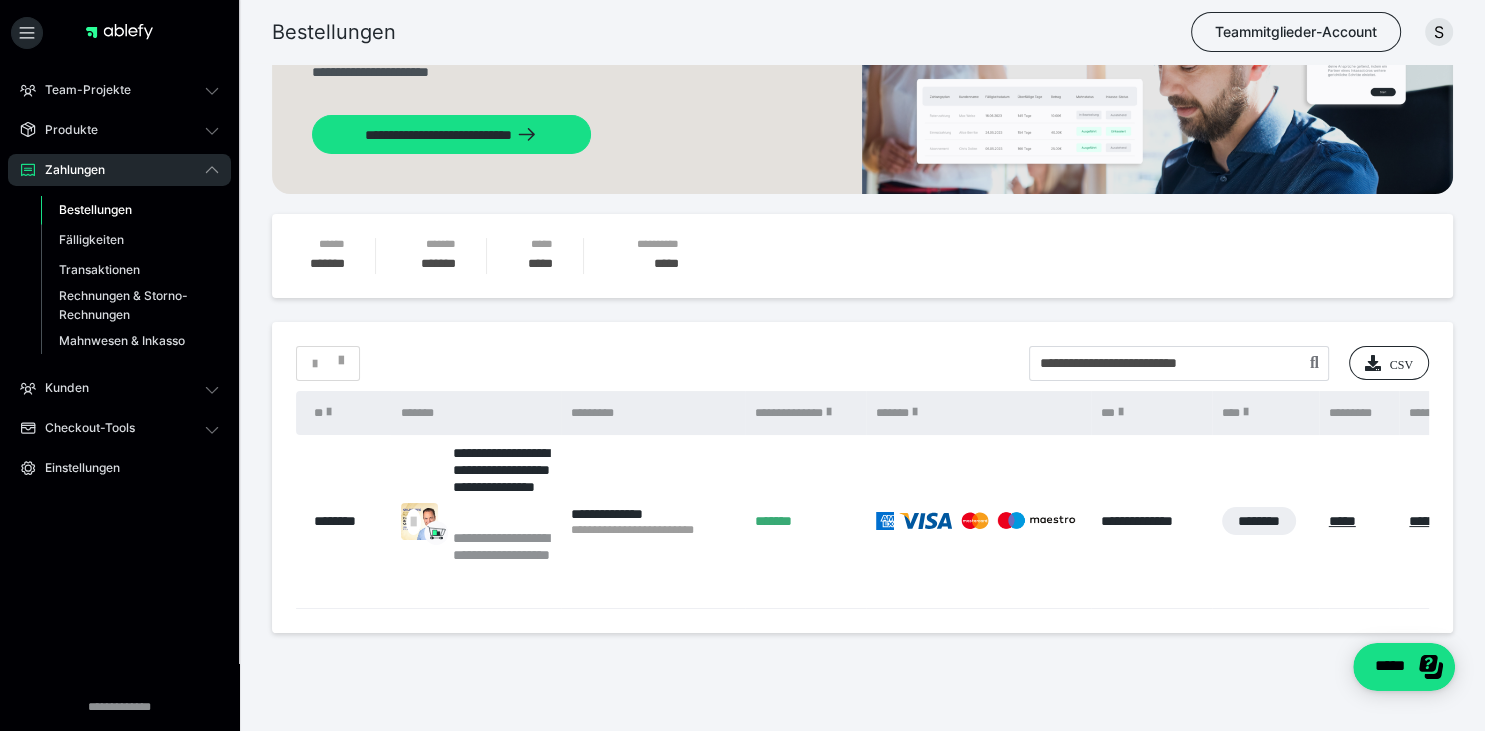 scroll, scrollTop: 157, scrollLeft: 0, axis: vertical 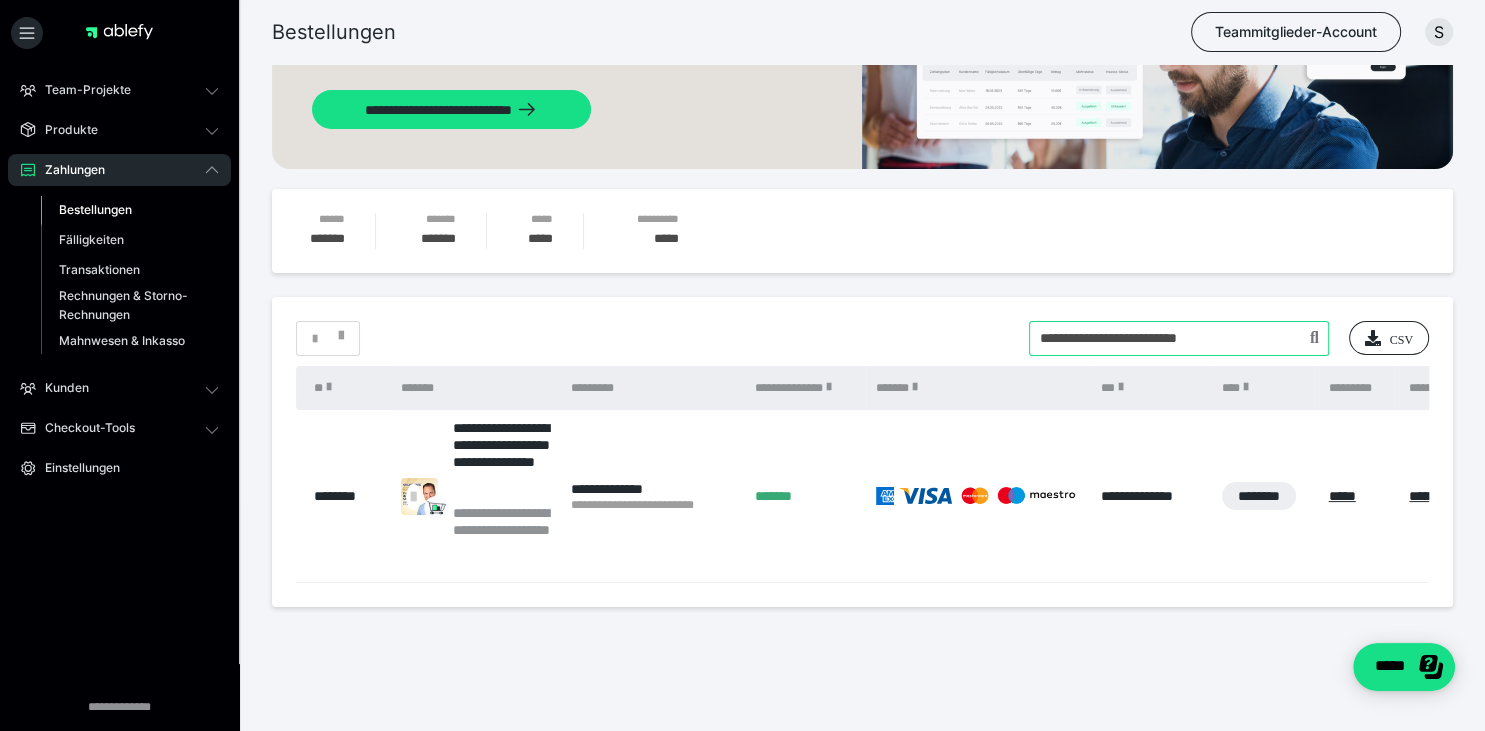 drag, startPoint x: 1270, startPoint y: 342, endPoint x: 1013, endPoint y: 377, distance: 259.3723 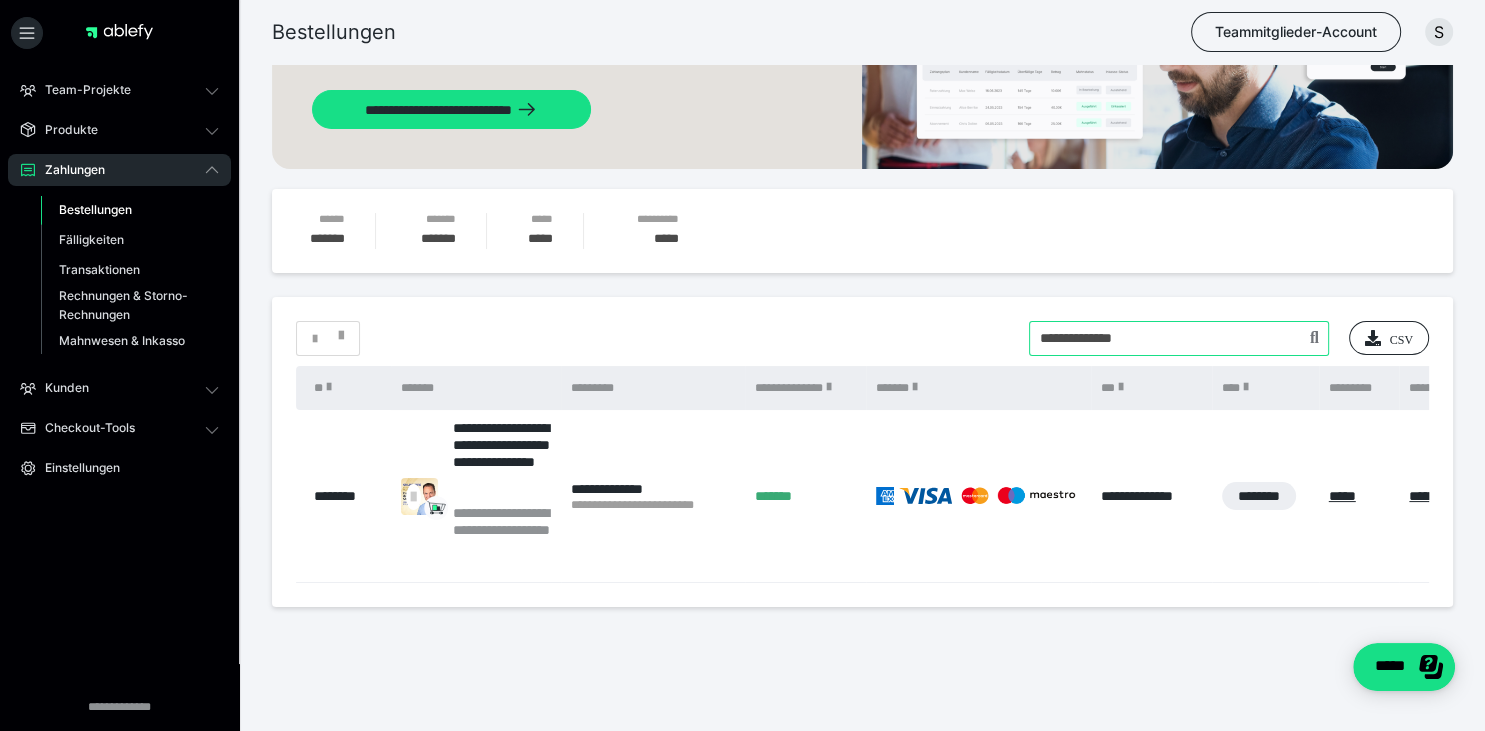 type on "**********" 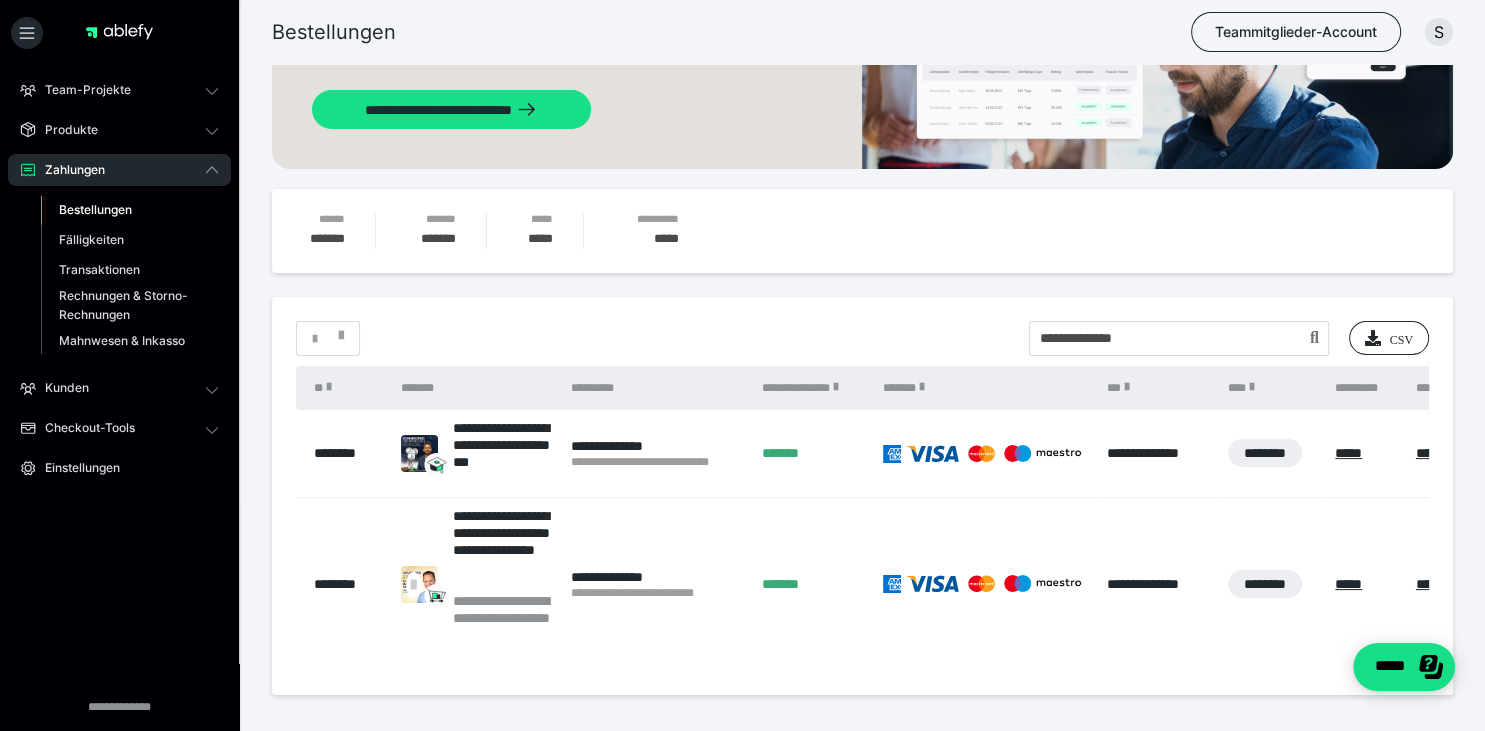 click on "*******" at bounding box center (985, 388) 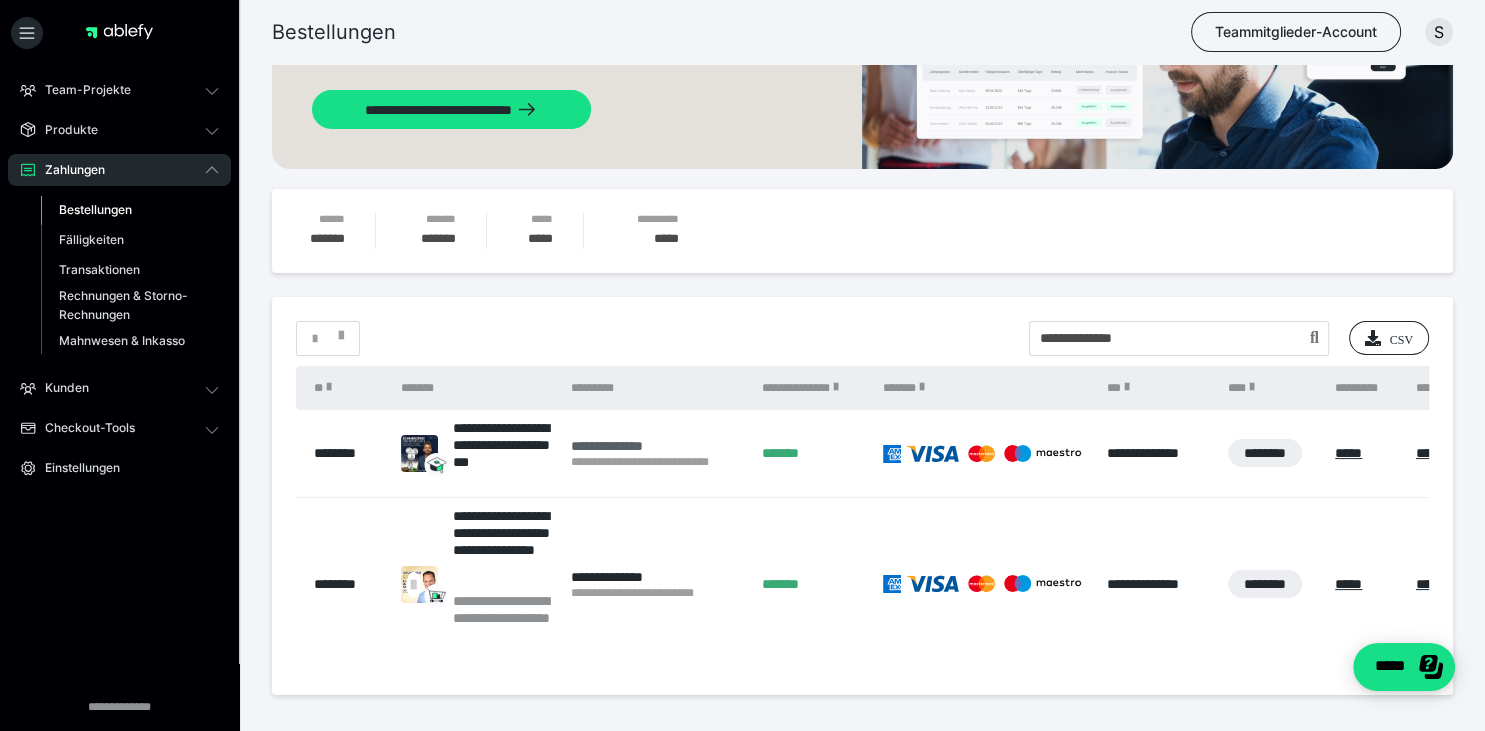 click on "**********" at bounding box center [656, 446] 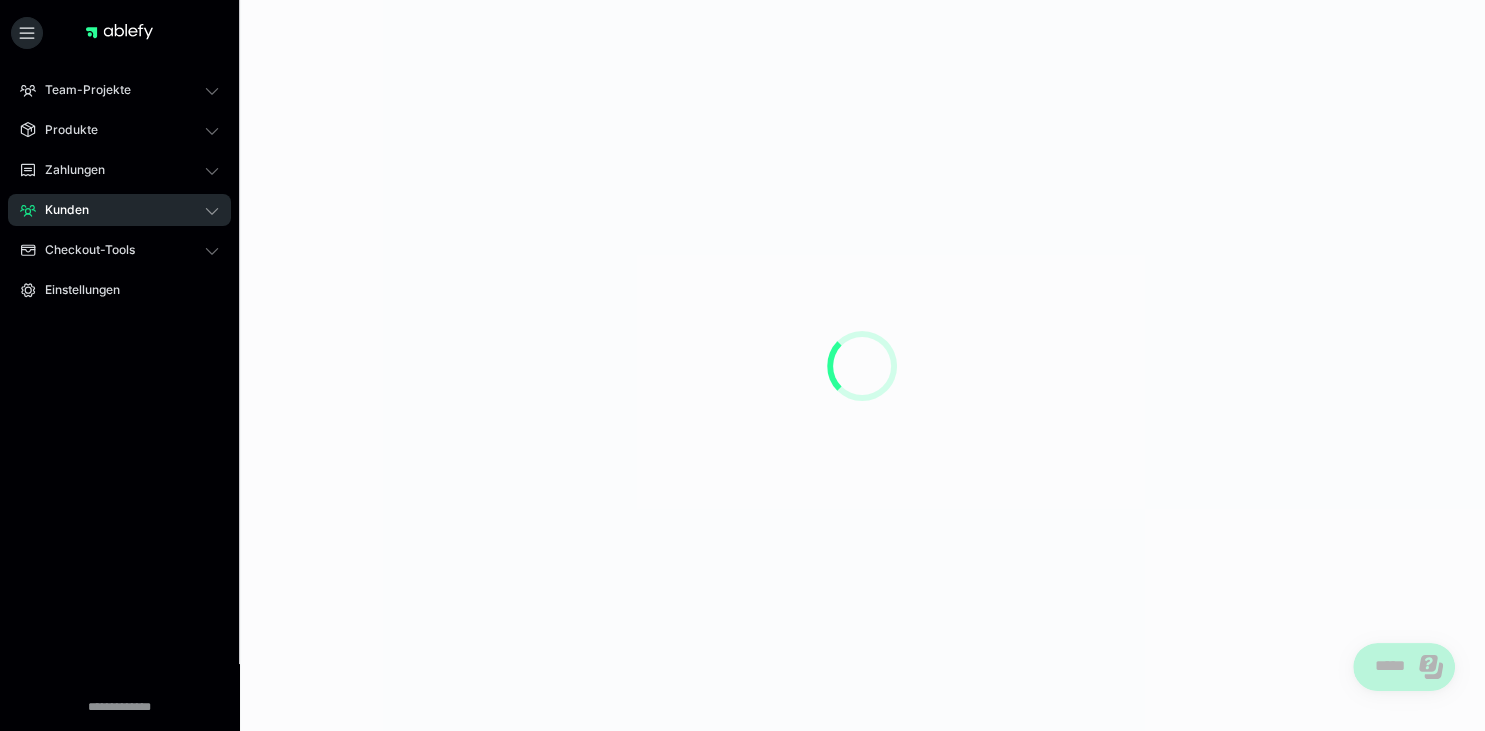 scroll, scrollTop: 0, scrollLeft: 0, axis: both 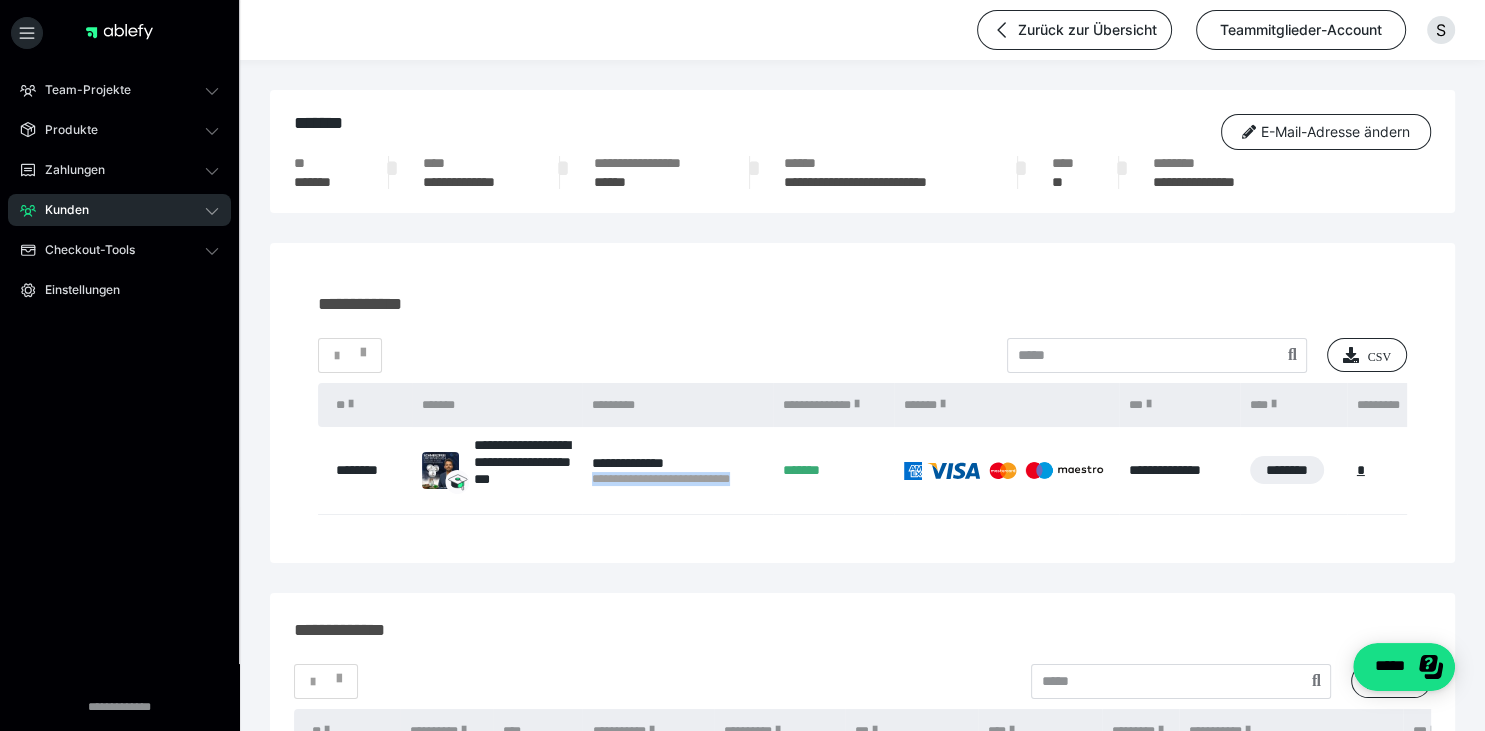 drag, startPoint x: 593, startPoint y: 478, endPoint x: 770, endPoint y: 478, distance: 177 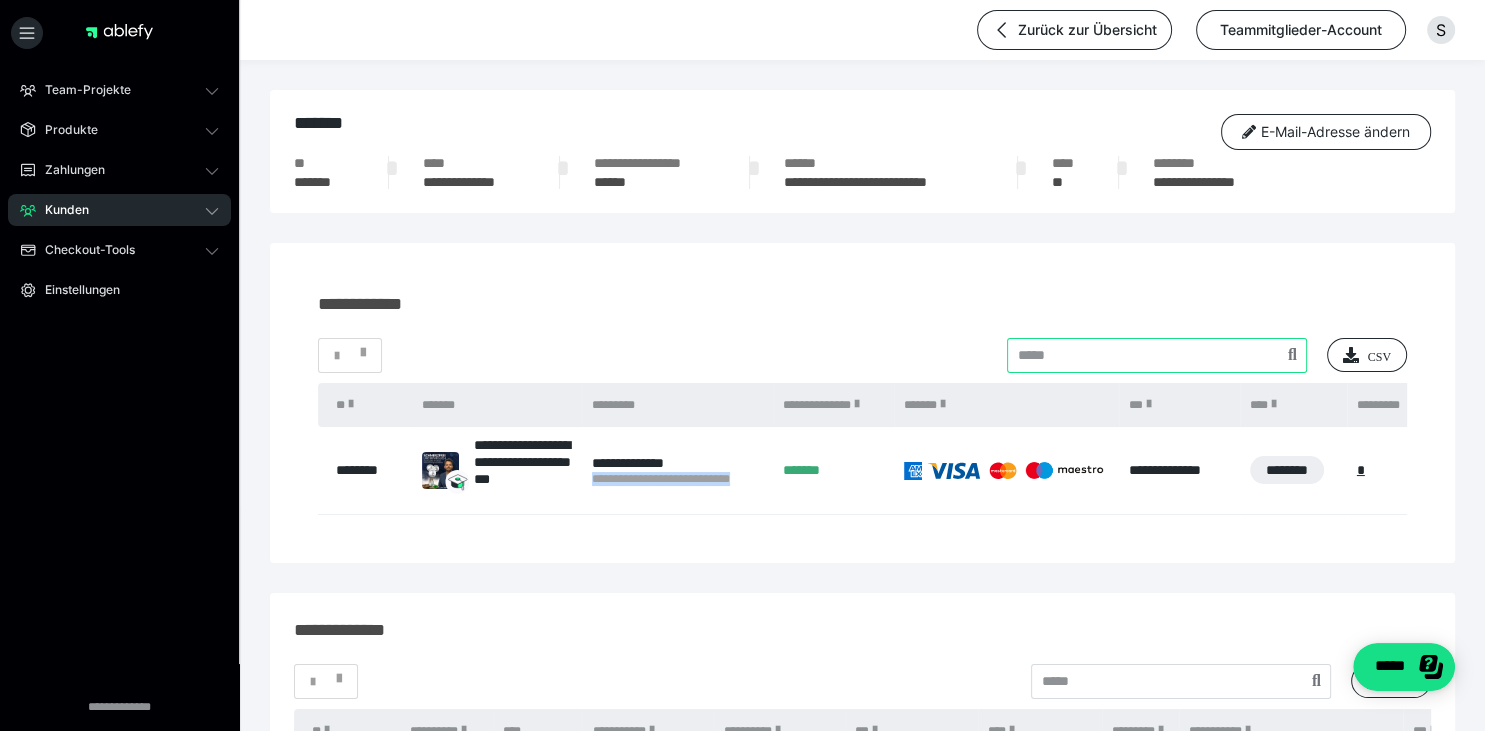 click at bounding box center (1157, 355) 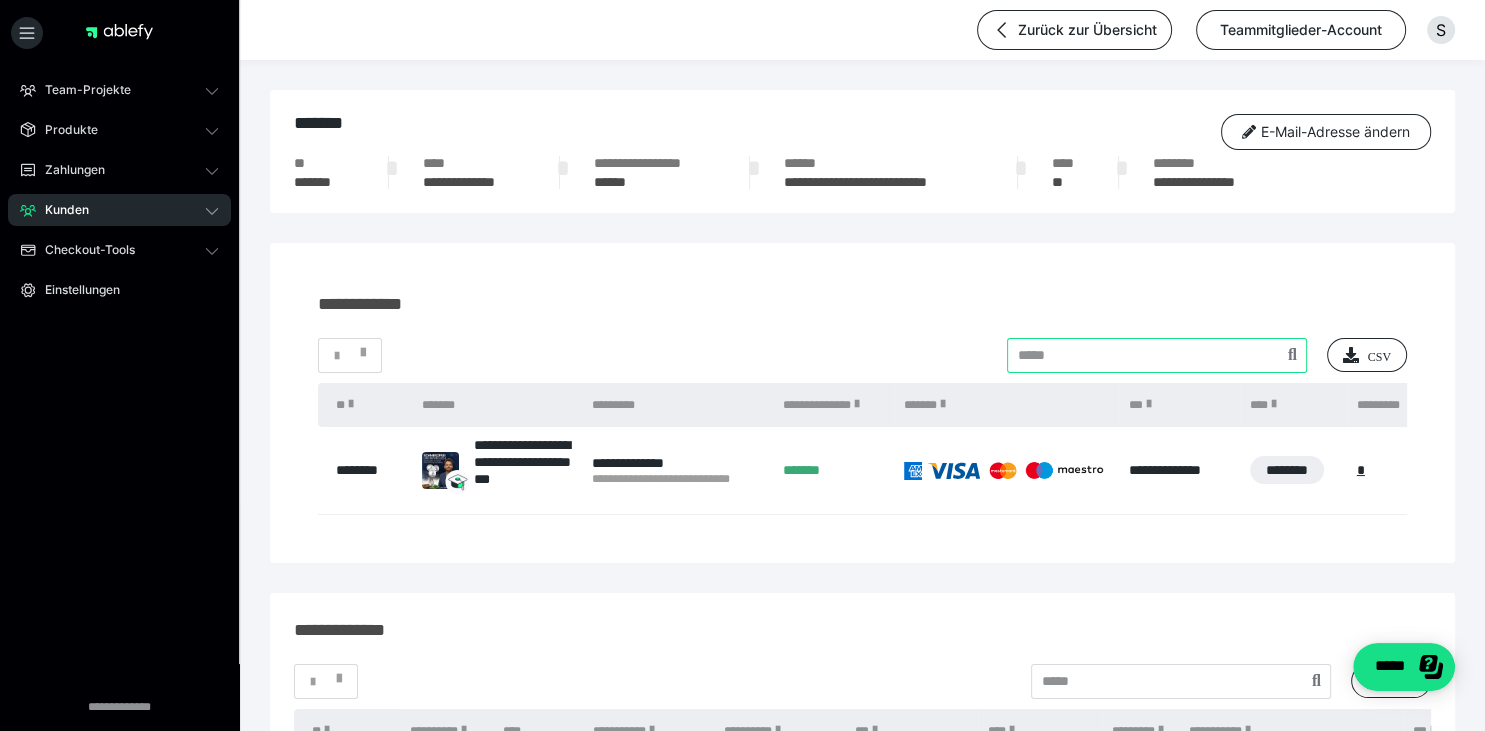 paste on "**********" 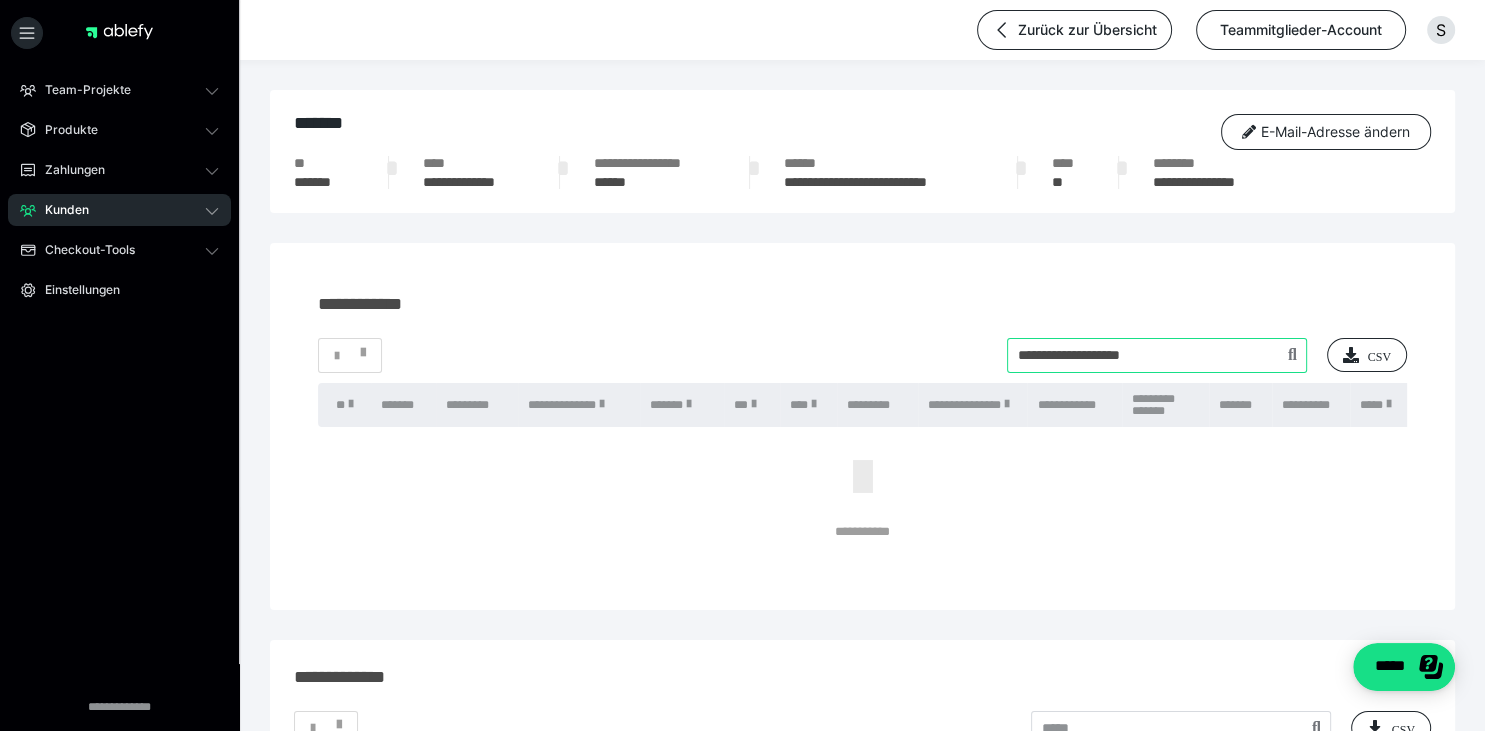 click at bounding box center (1157, 355) 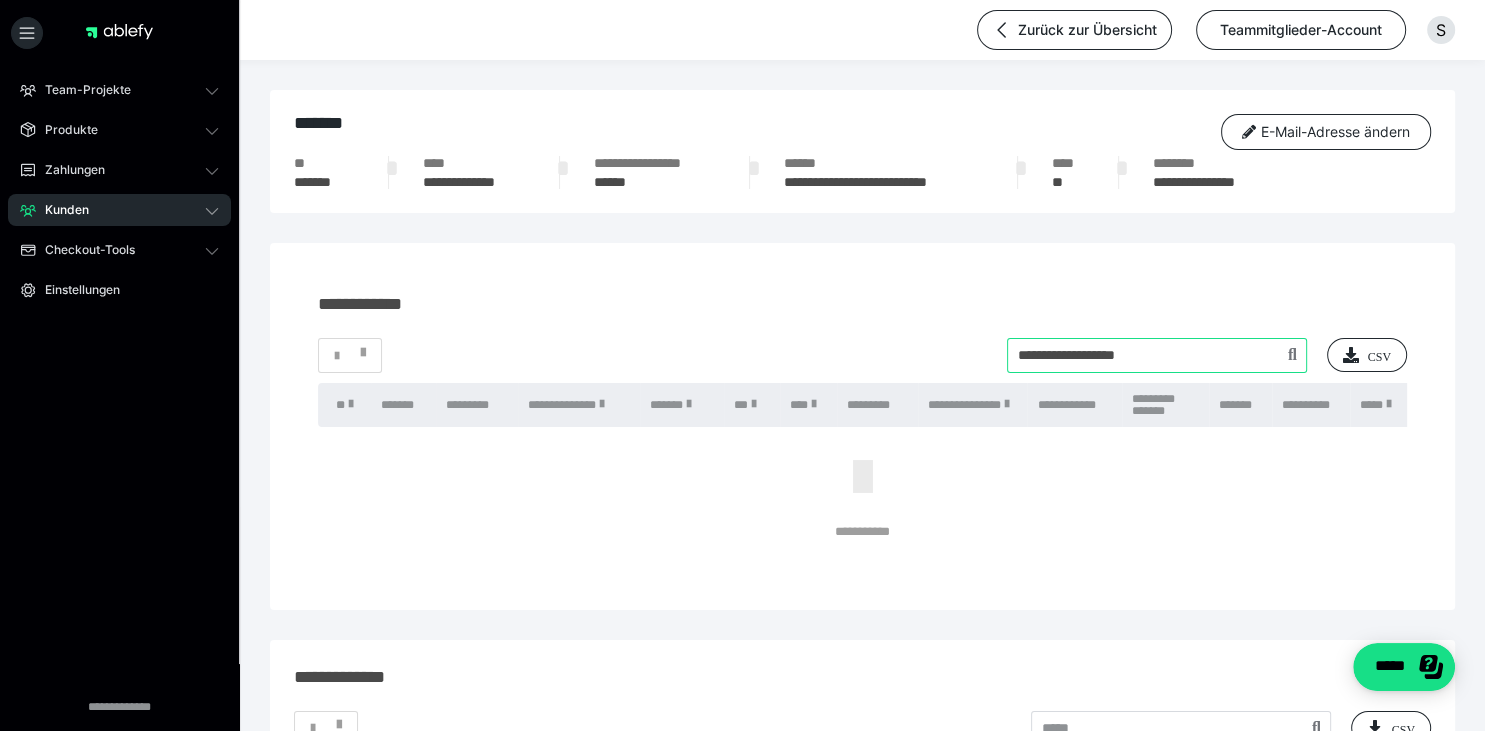 type on "**********" 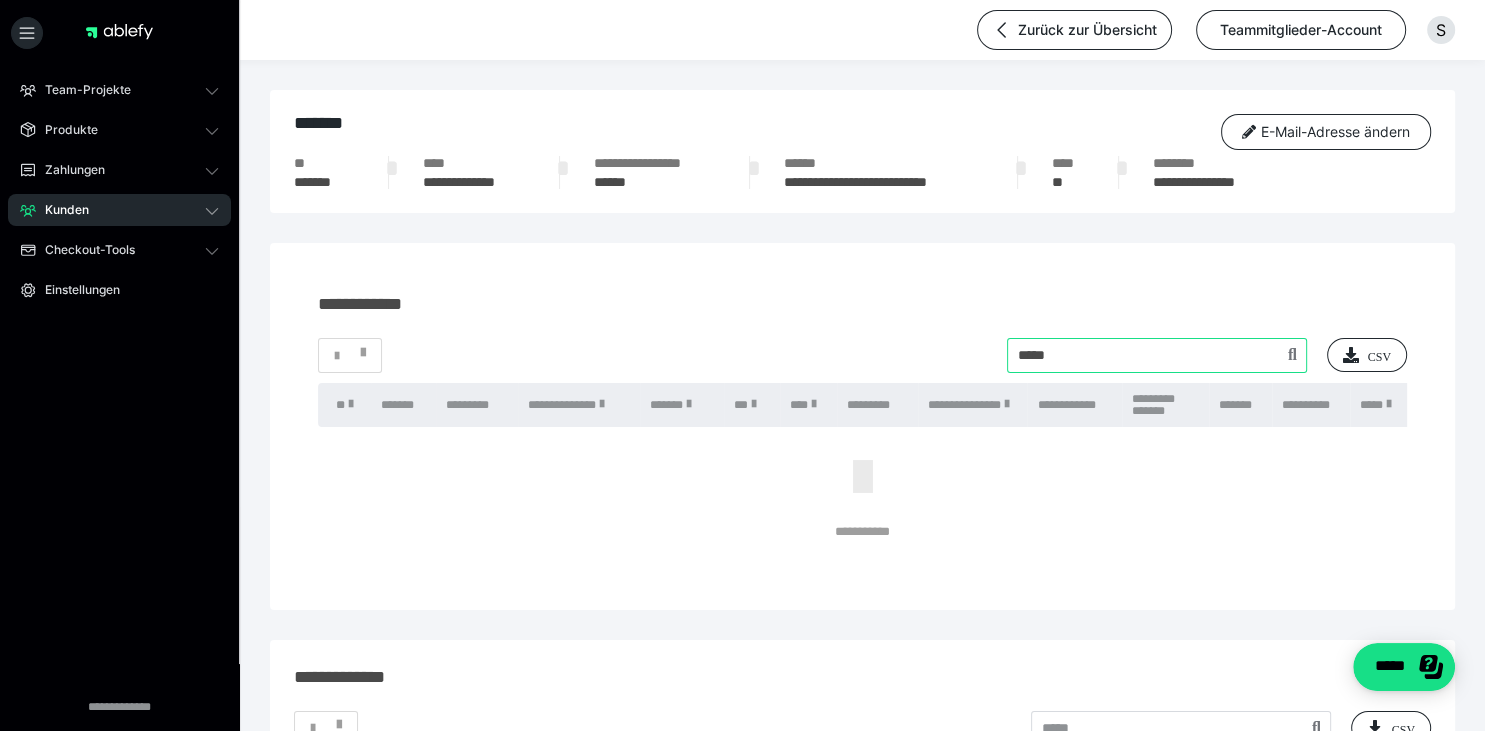 type on "*****" 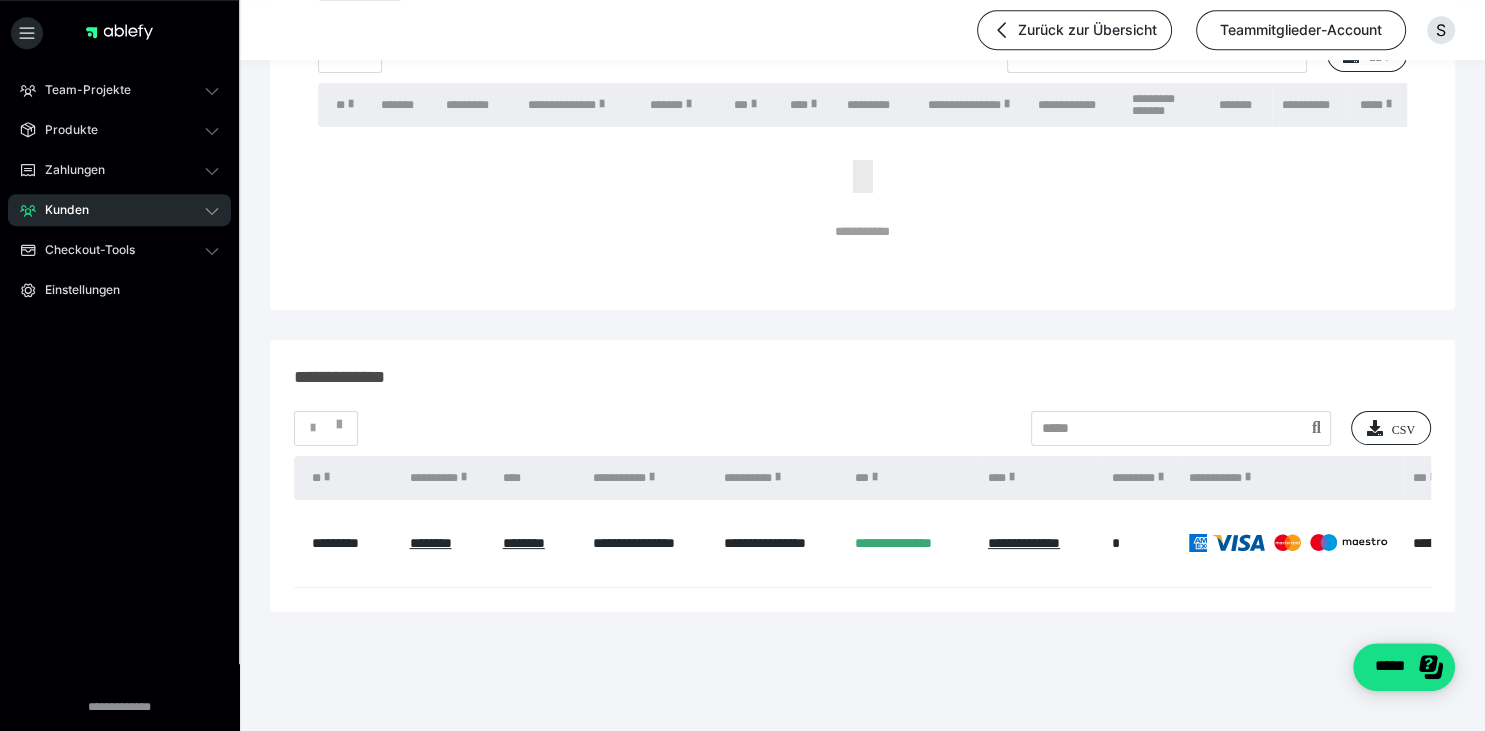 scroll, scrollTop: 304, scrollLeft: 0, axis: vertical 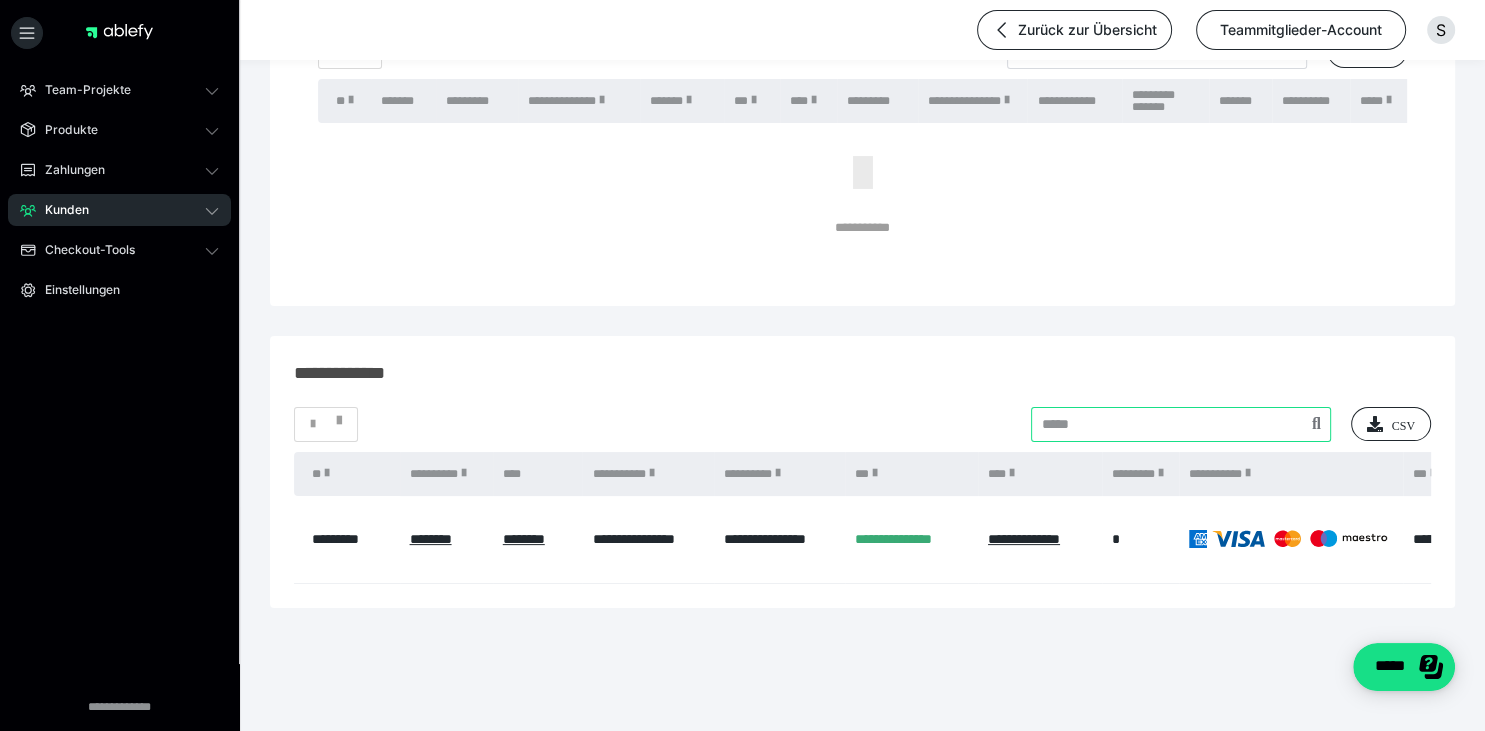 click at bounding box center [1181, 424] 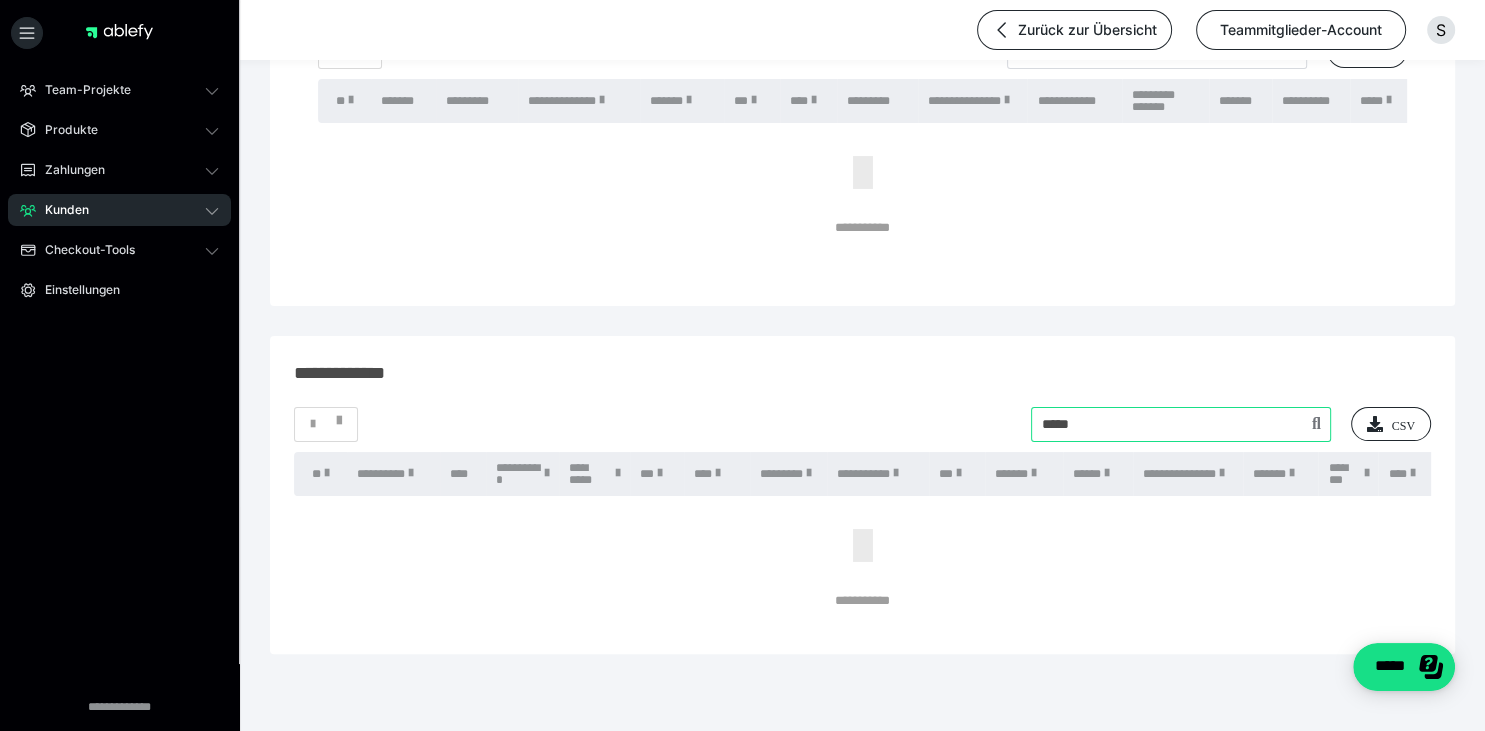click at bounding box center [1181, 424] 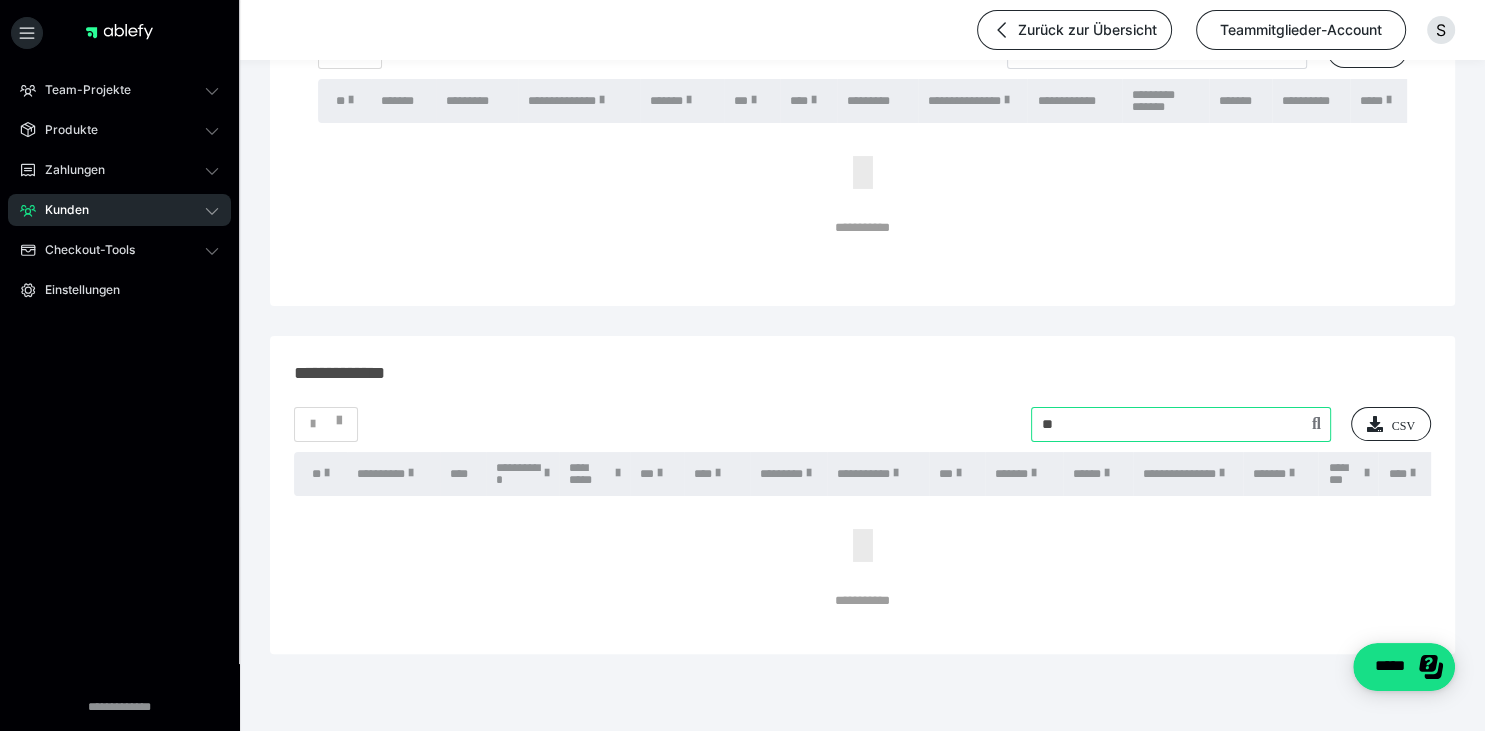 type on "*" 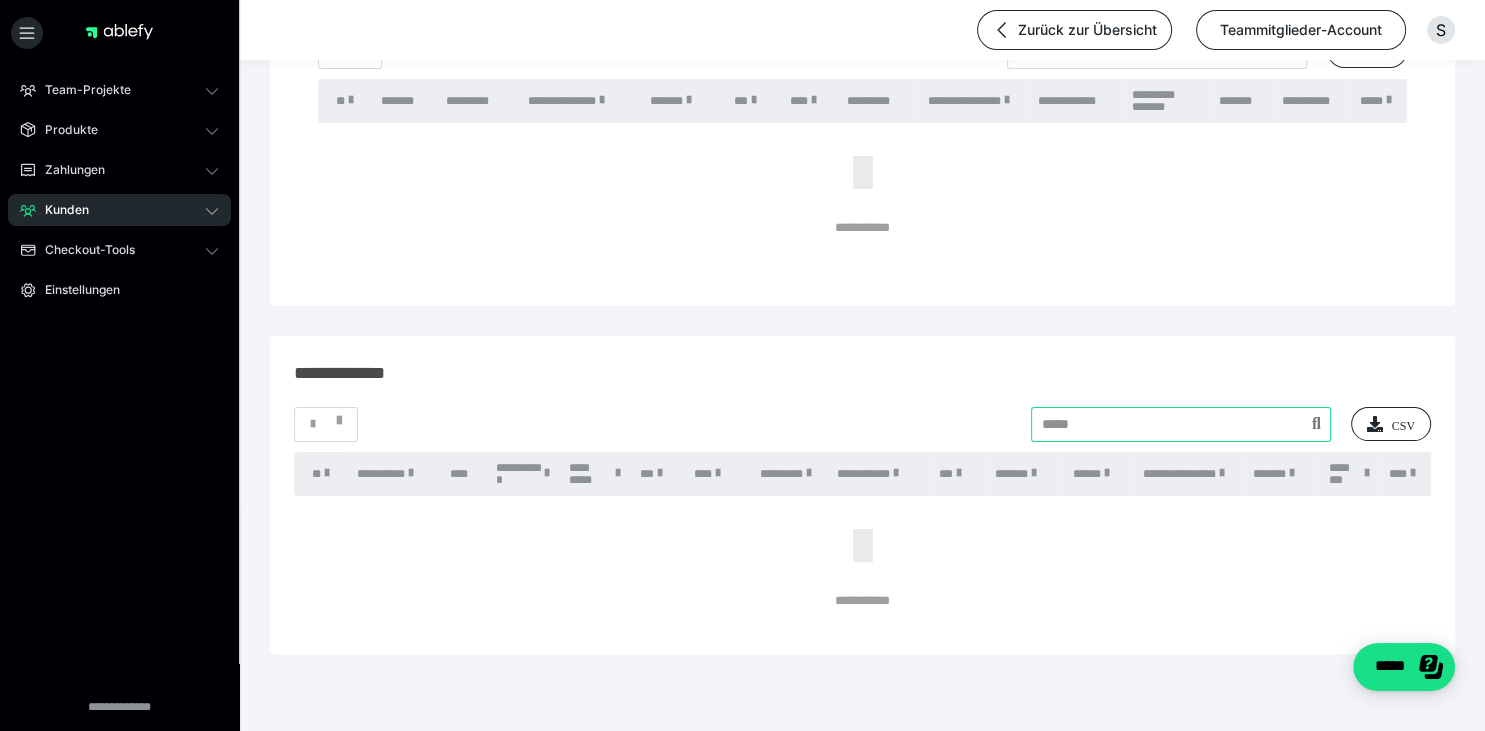 paste on "**********" 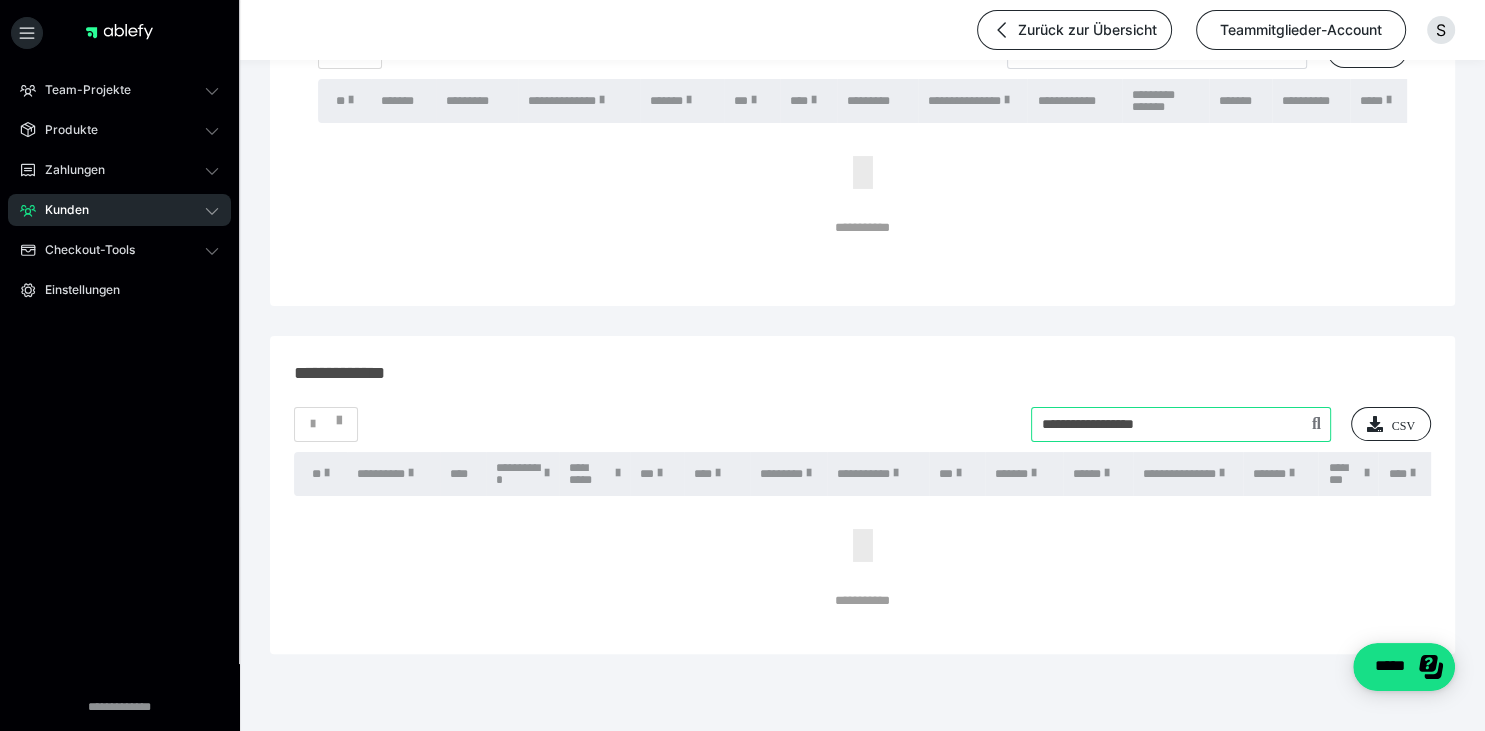 type on "**********" 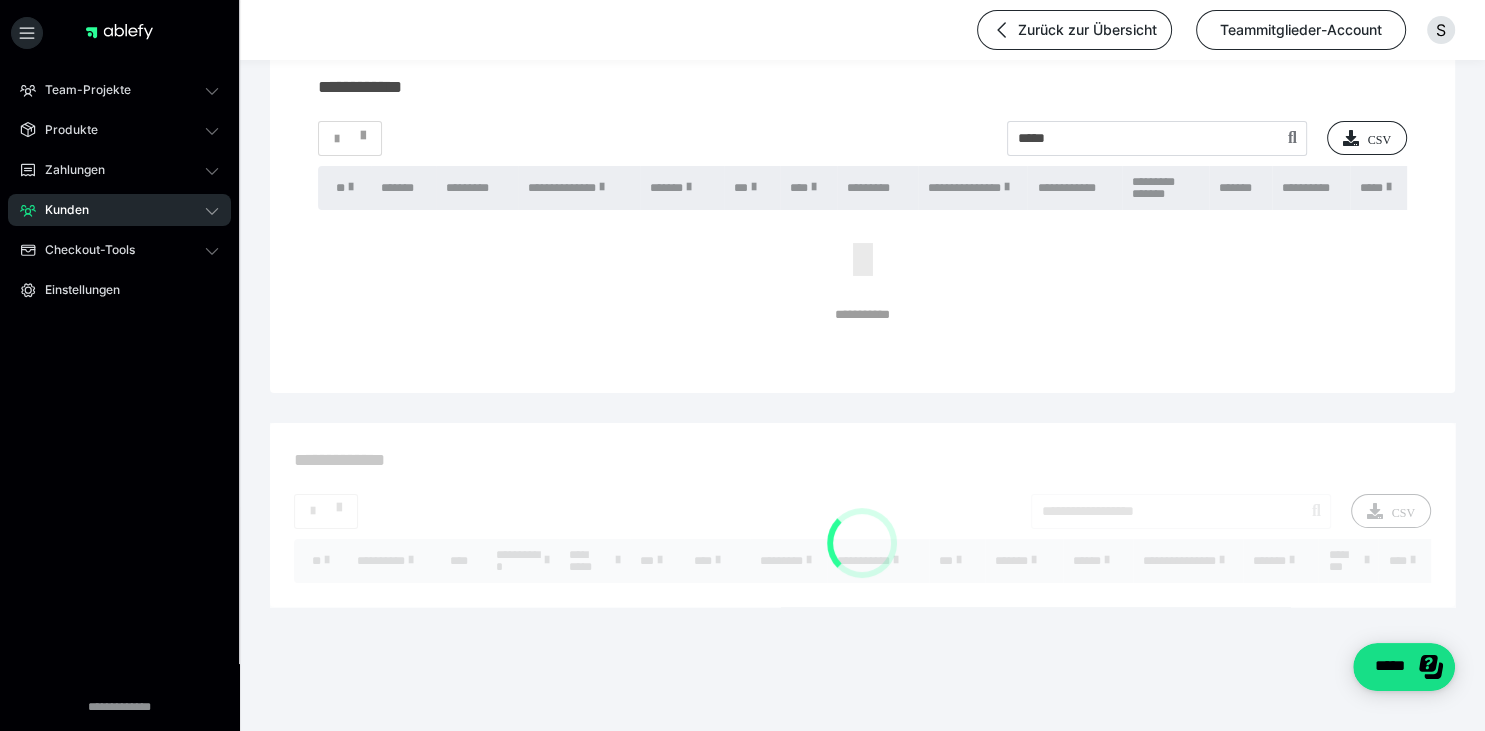 scroll, scrollTop: 216, scrollLeft: 0, axis: vertical 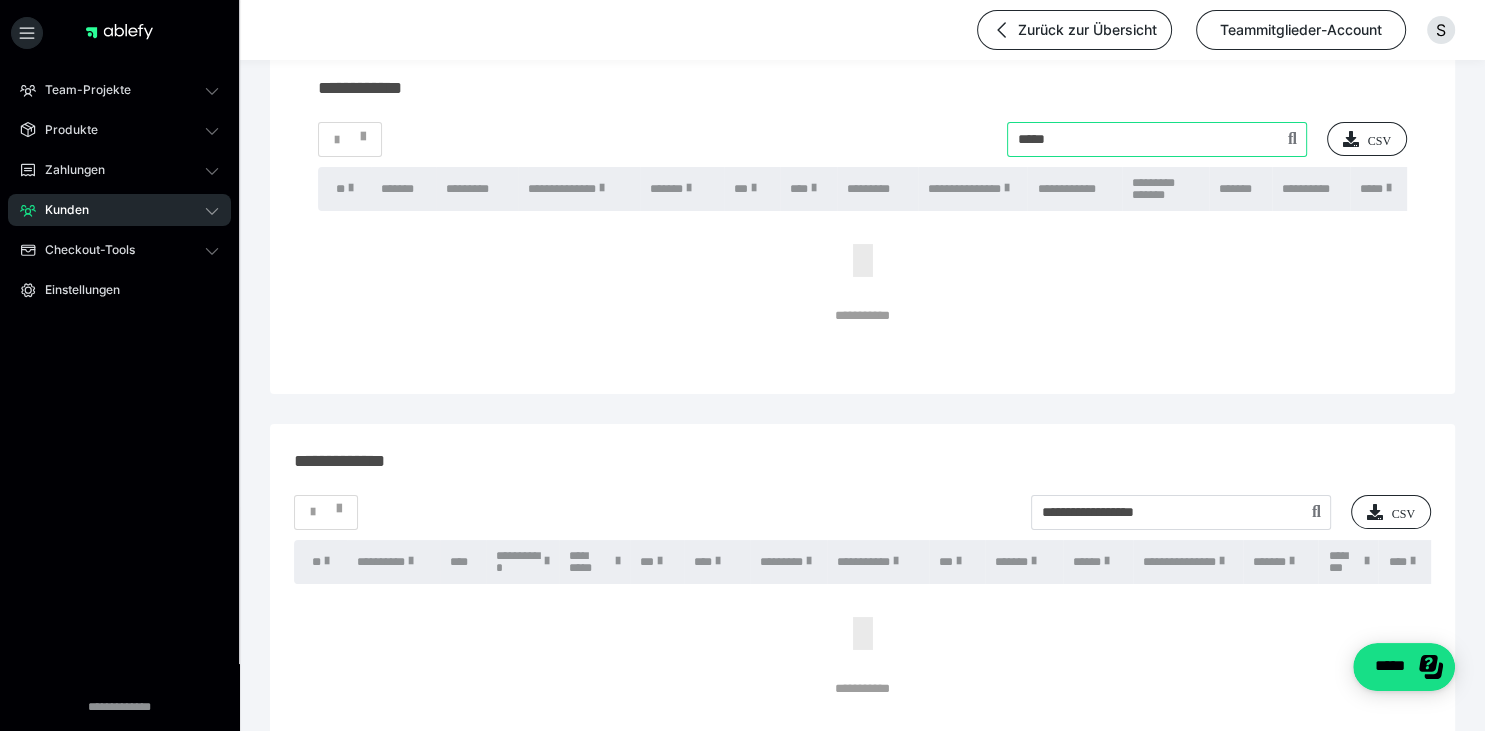 click at bounding box center (1157, 139) 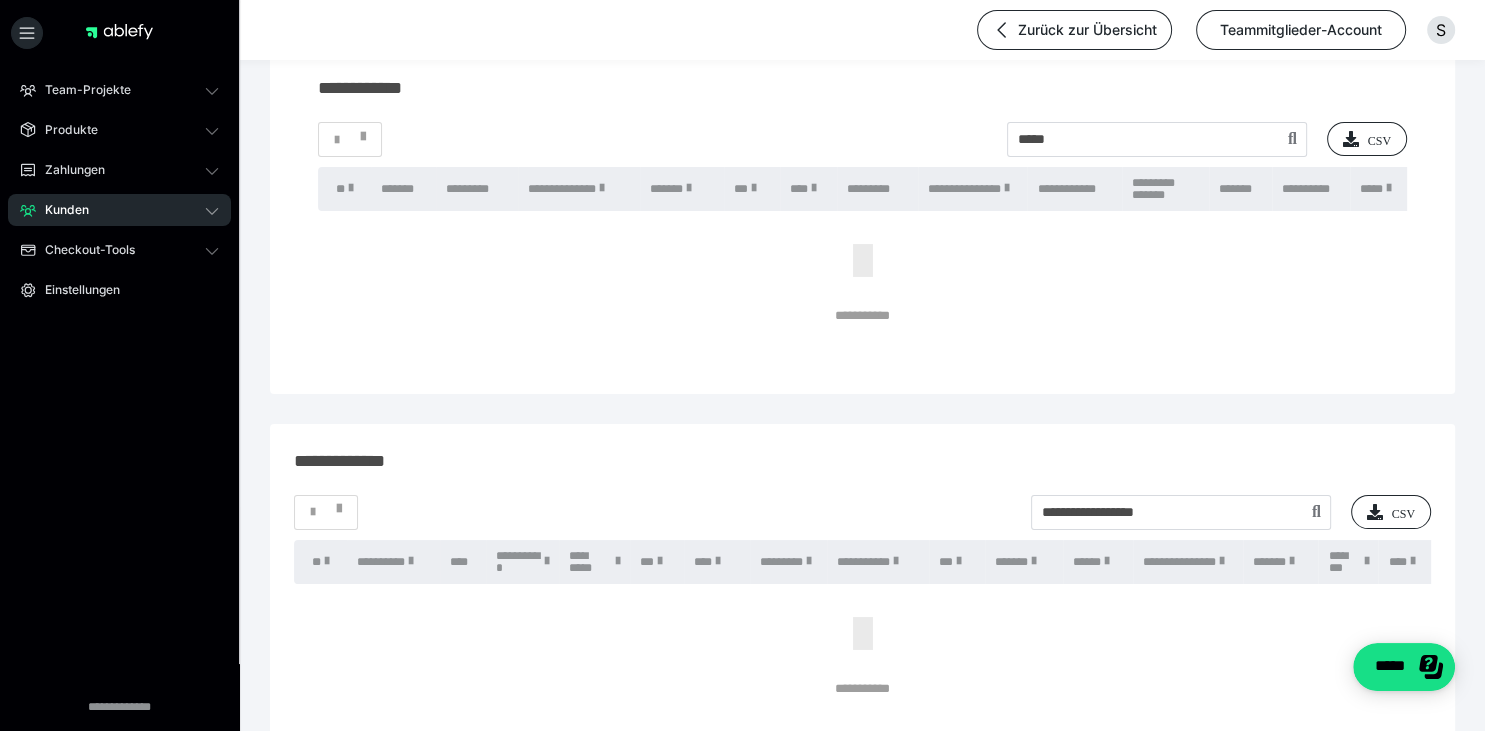 click on "Kunden" at bounding box center (60, 210) 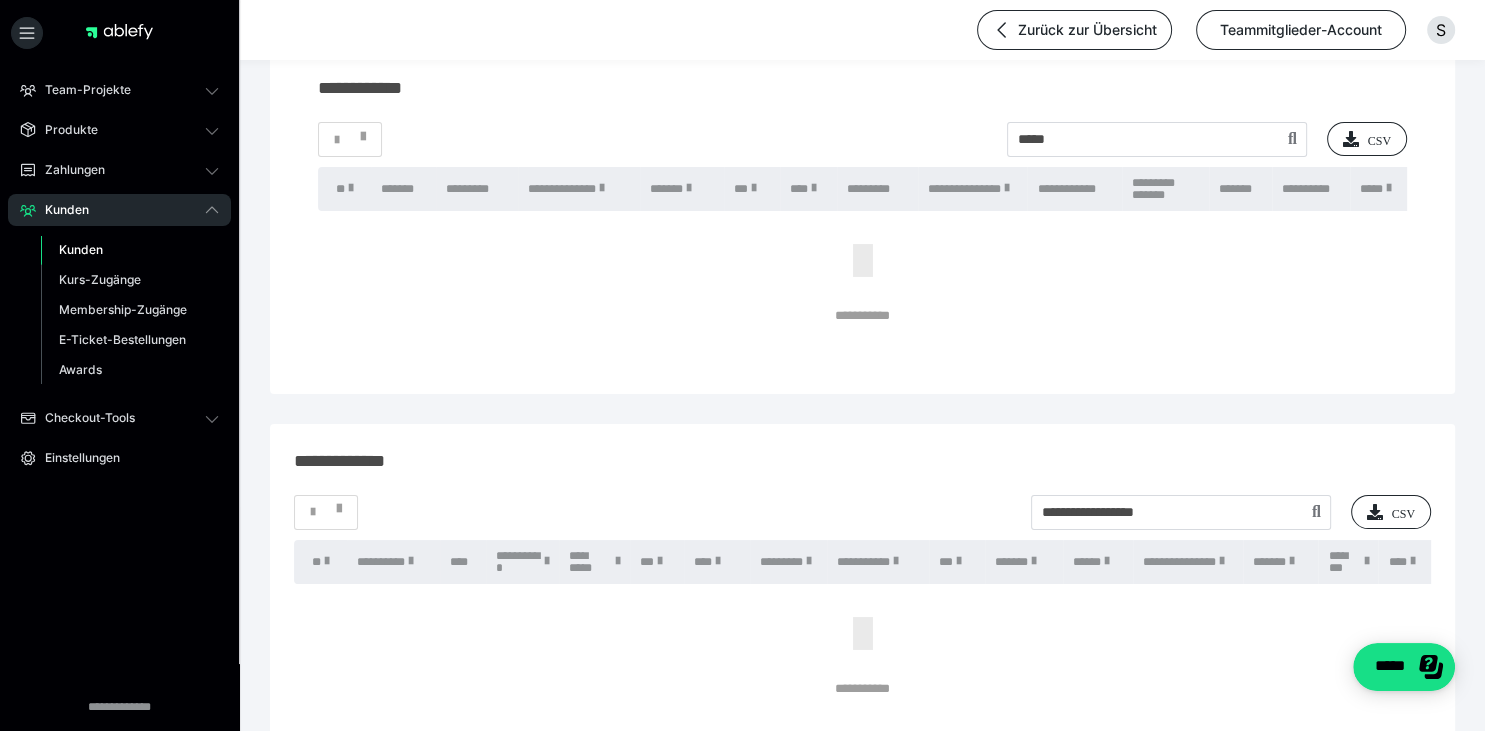 click on "Kunden" at bounding box center (81, 249) 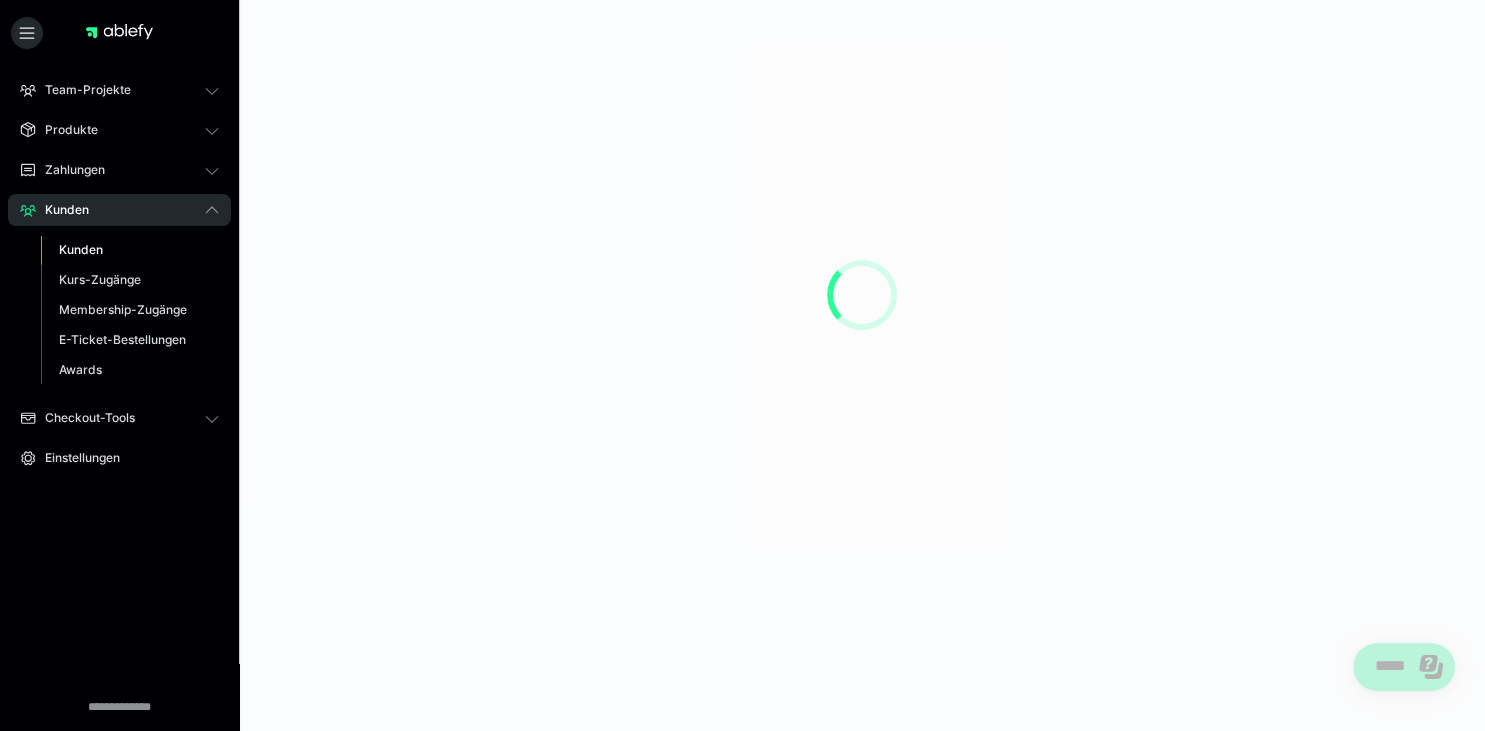 scroll, scrollTop: 0, scrollLeft: 0, axis: both 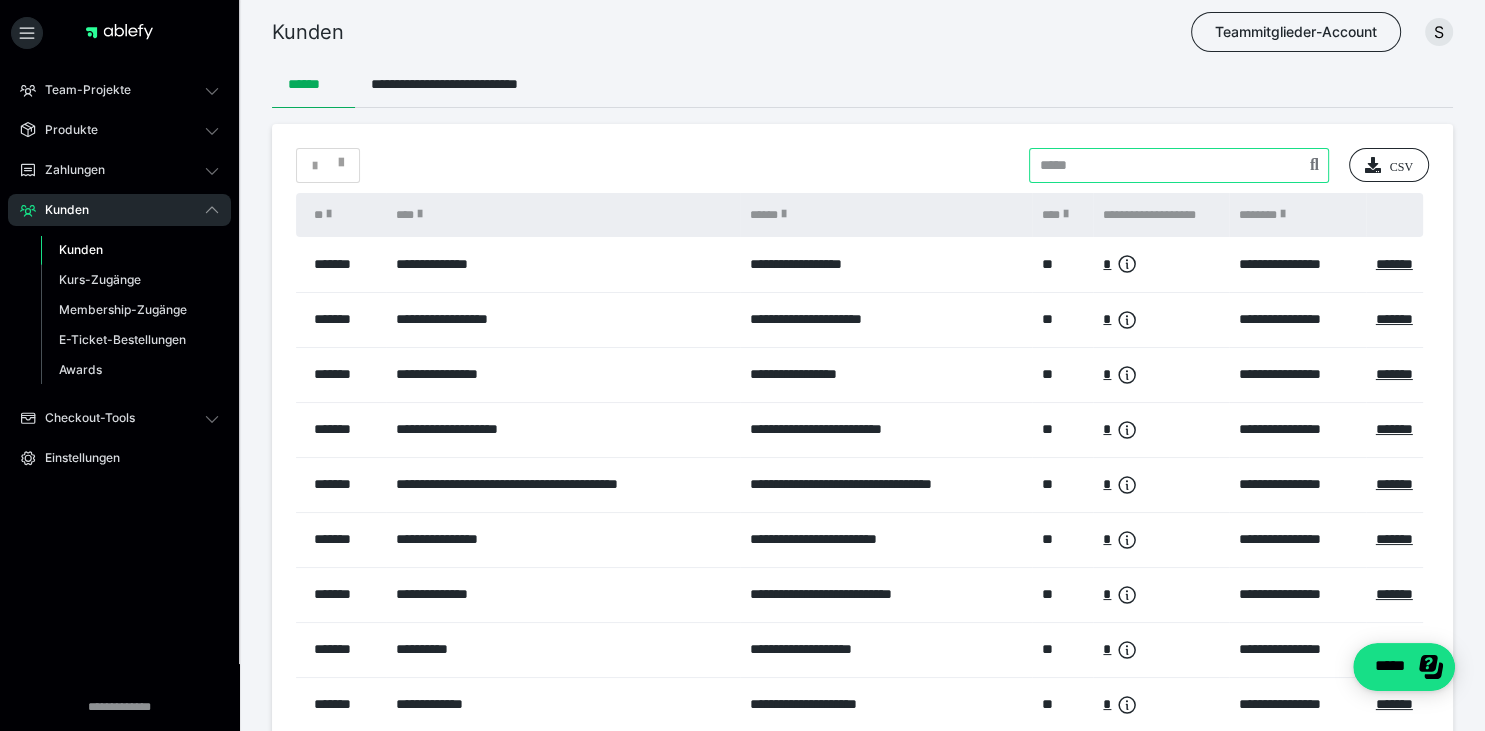 click at bounding box center (1179, 165) 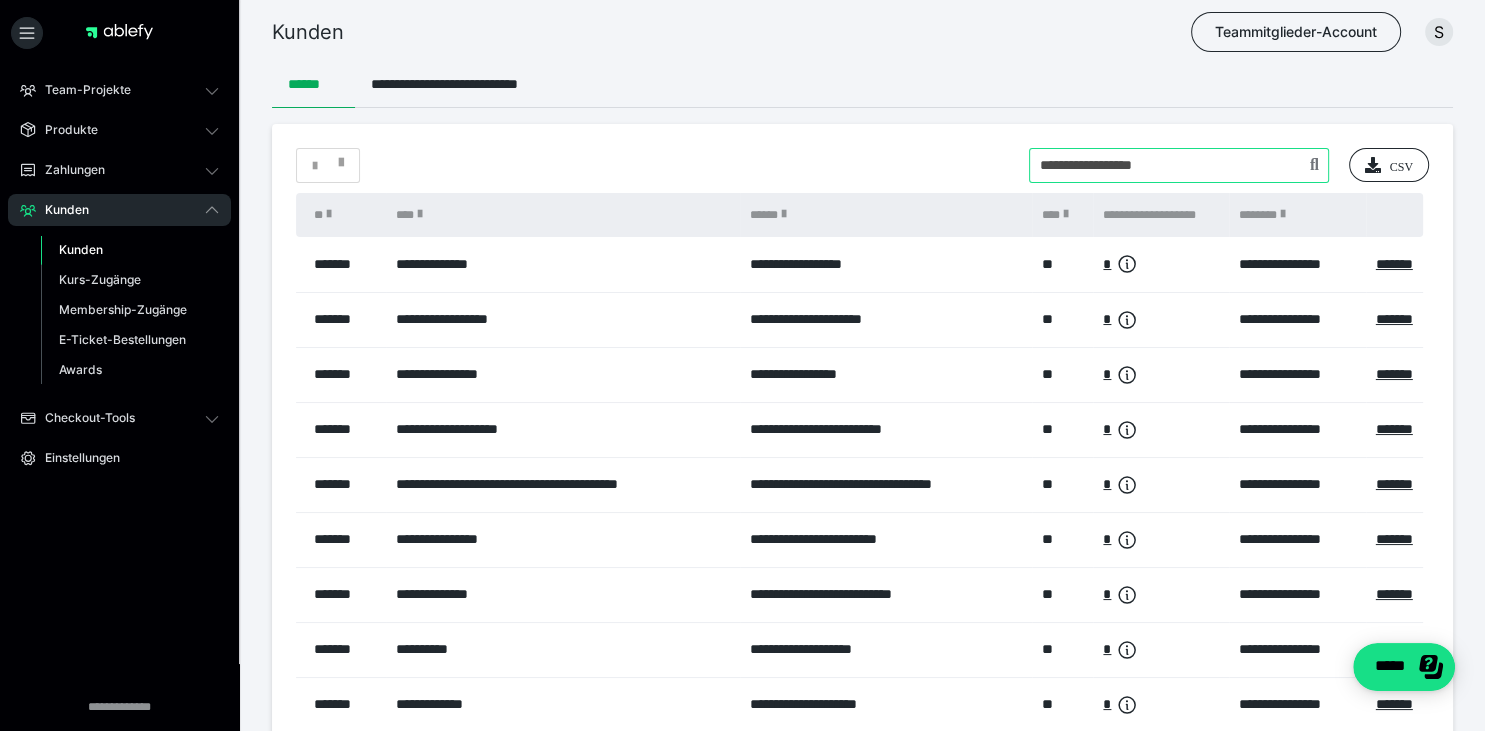 type on "**********" 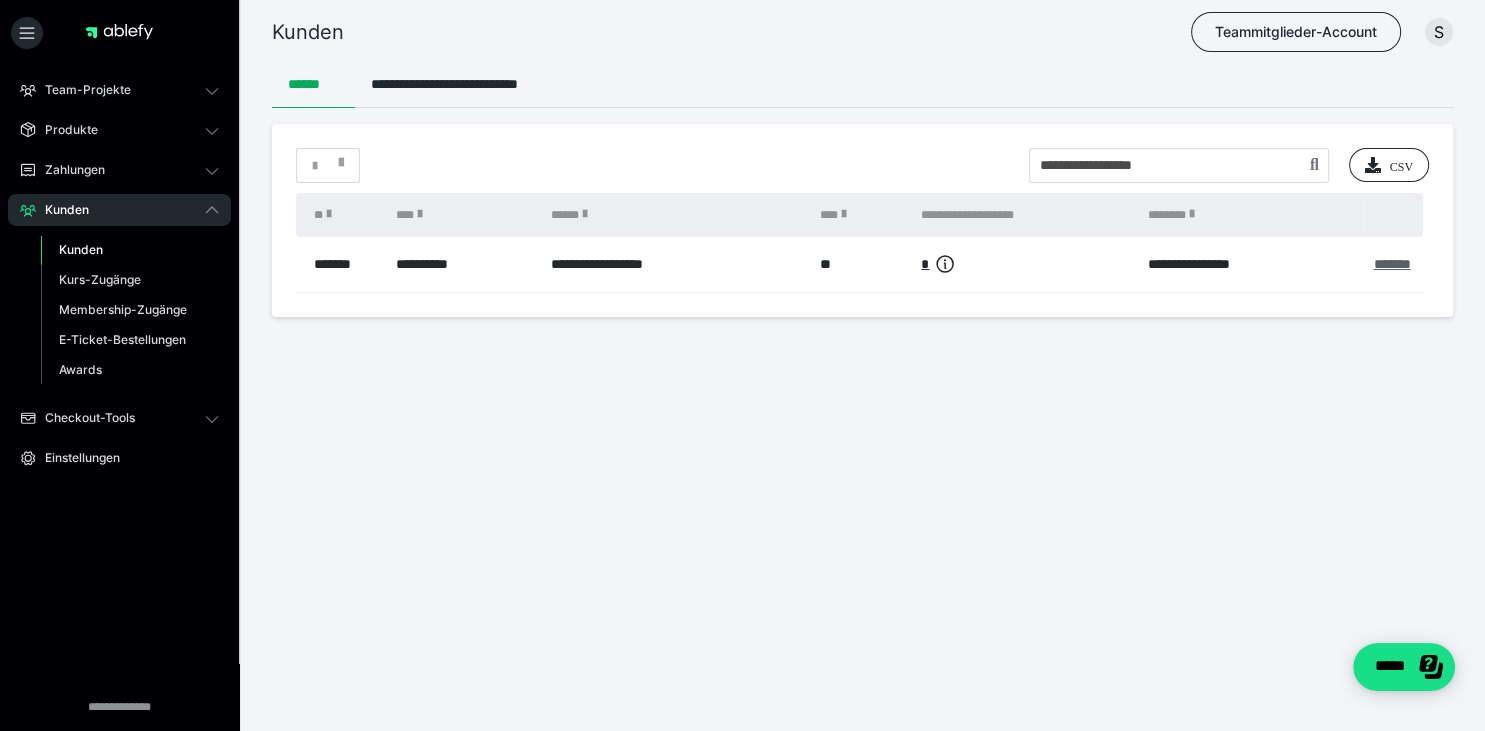 click on "*******" at bounding box center [1391, 264] 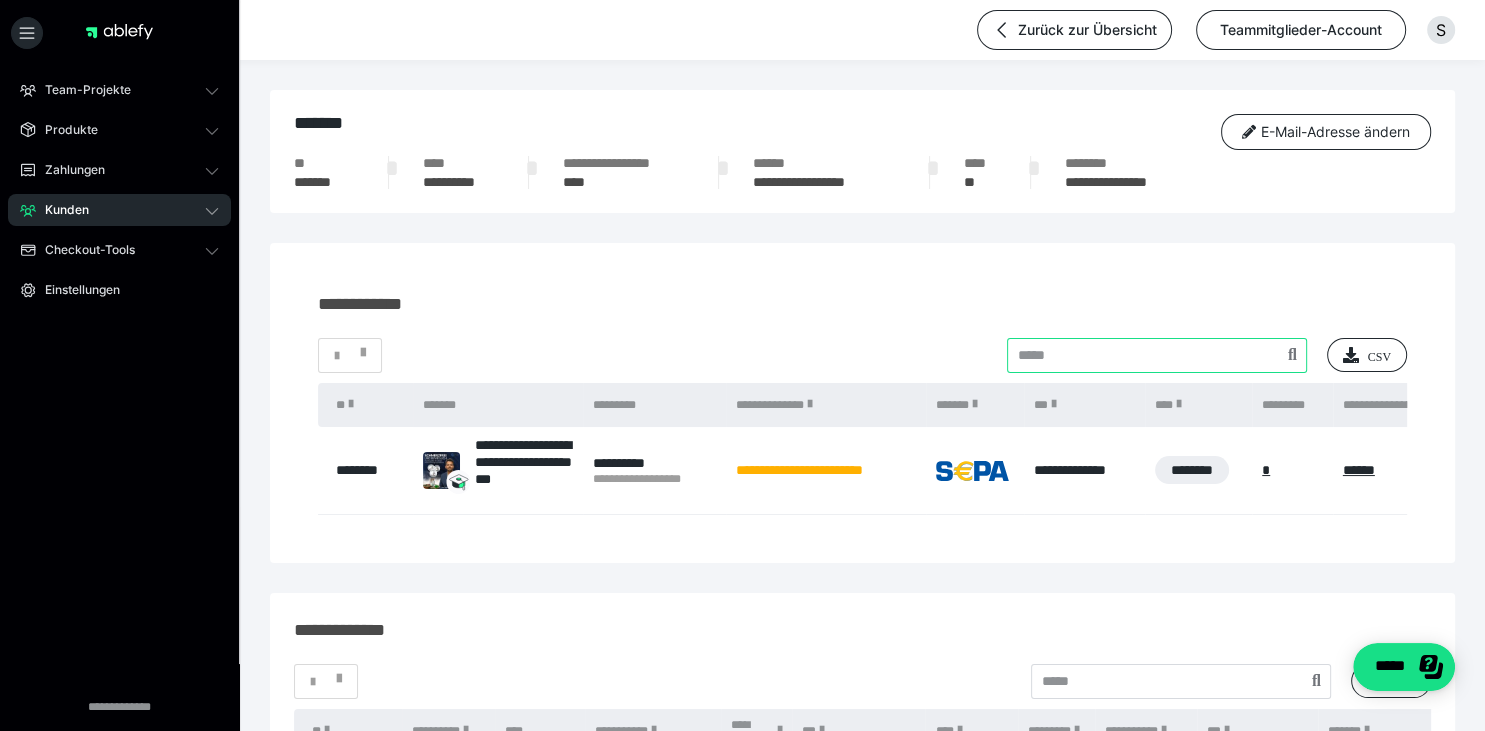 click at bounding box center [1157, 355] 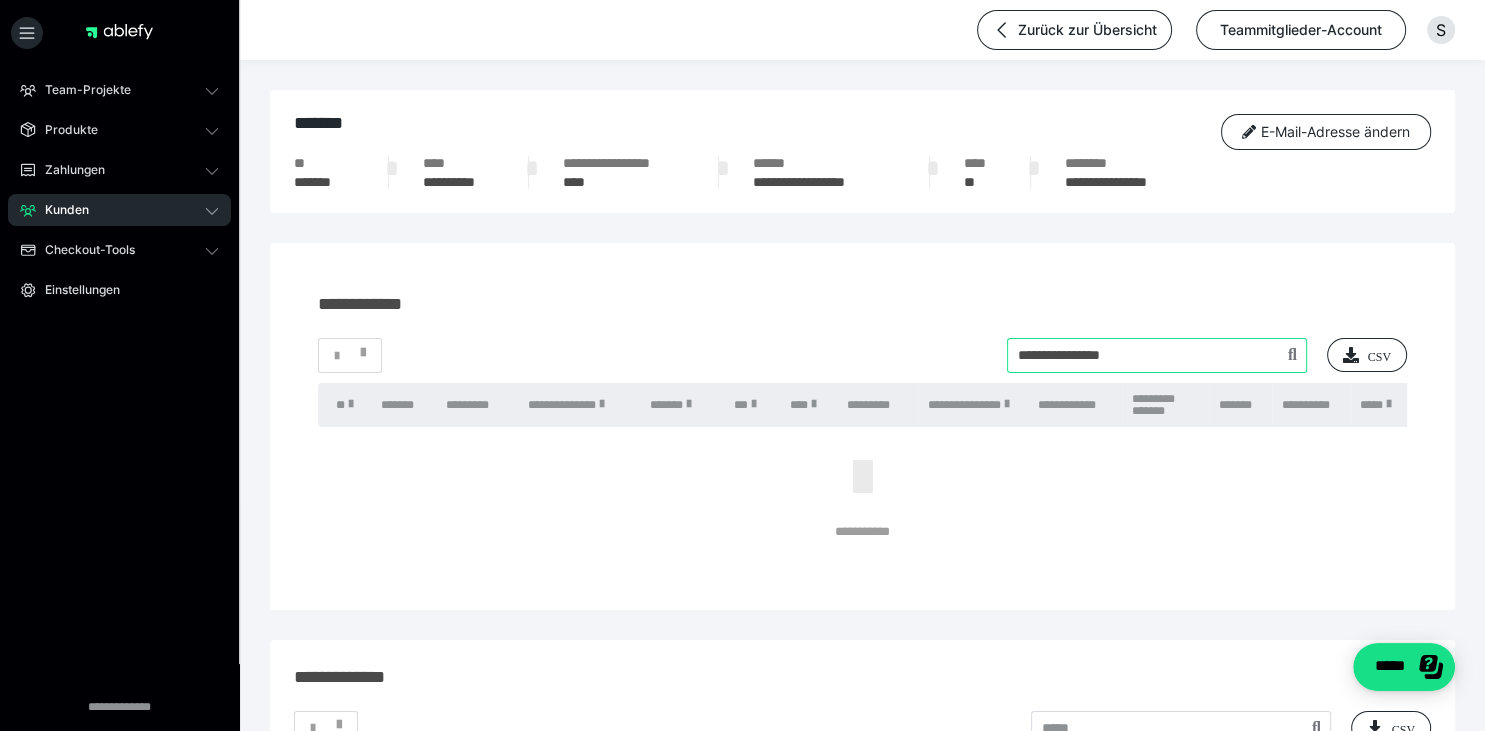 click at bounding box center [1157, 355] 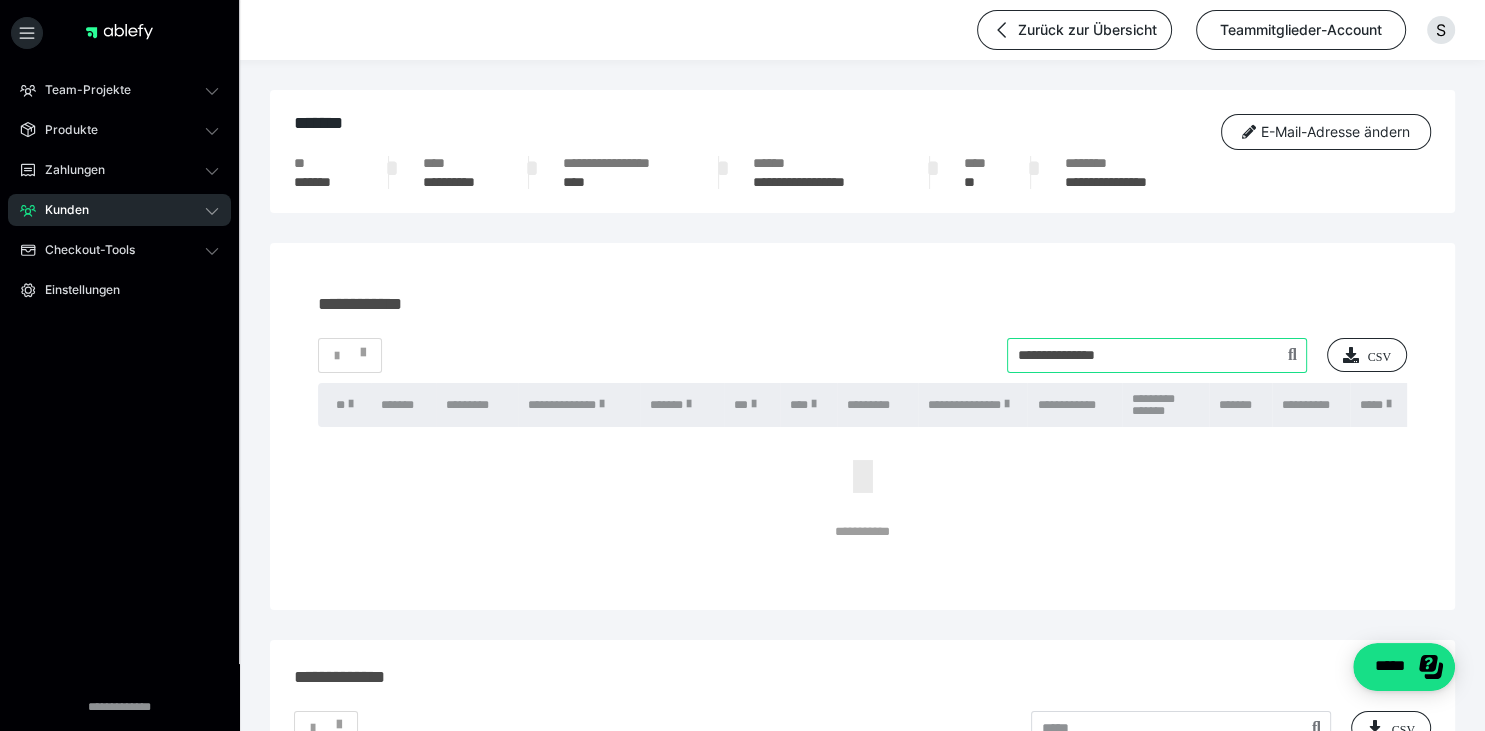type on "**********" 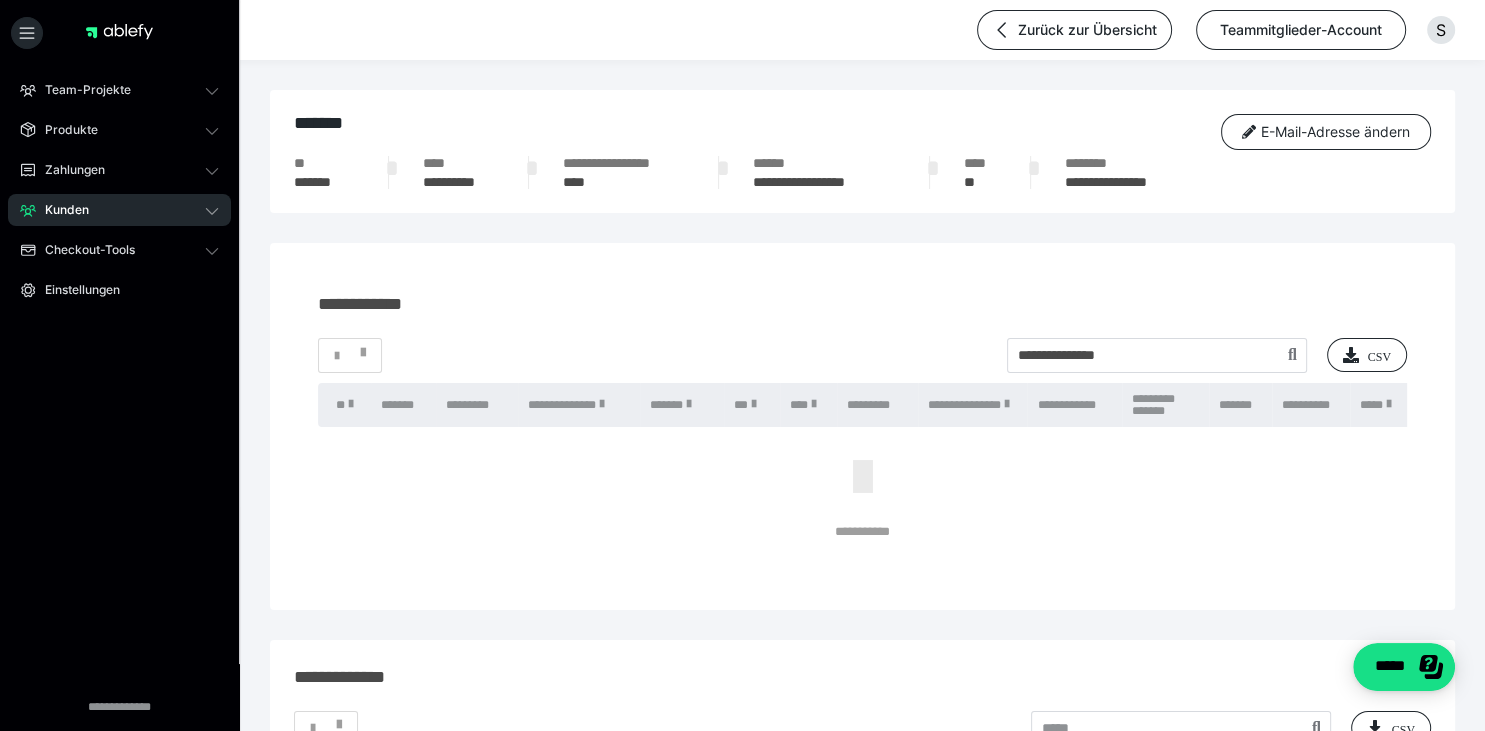 click 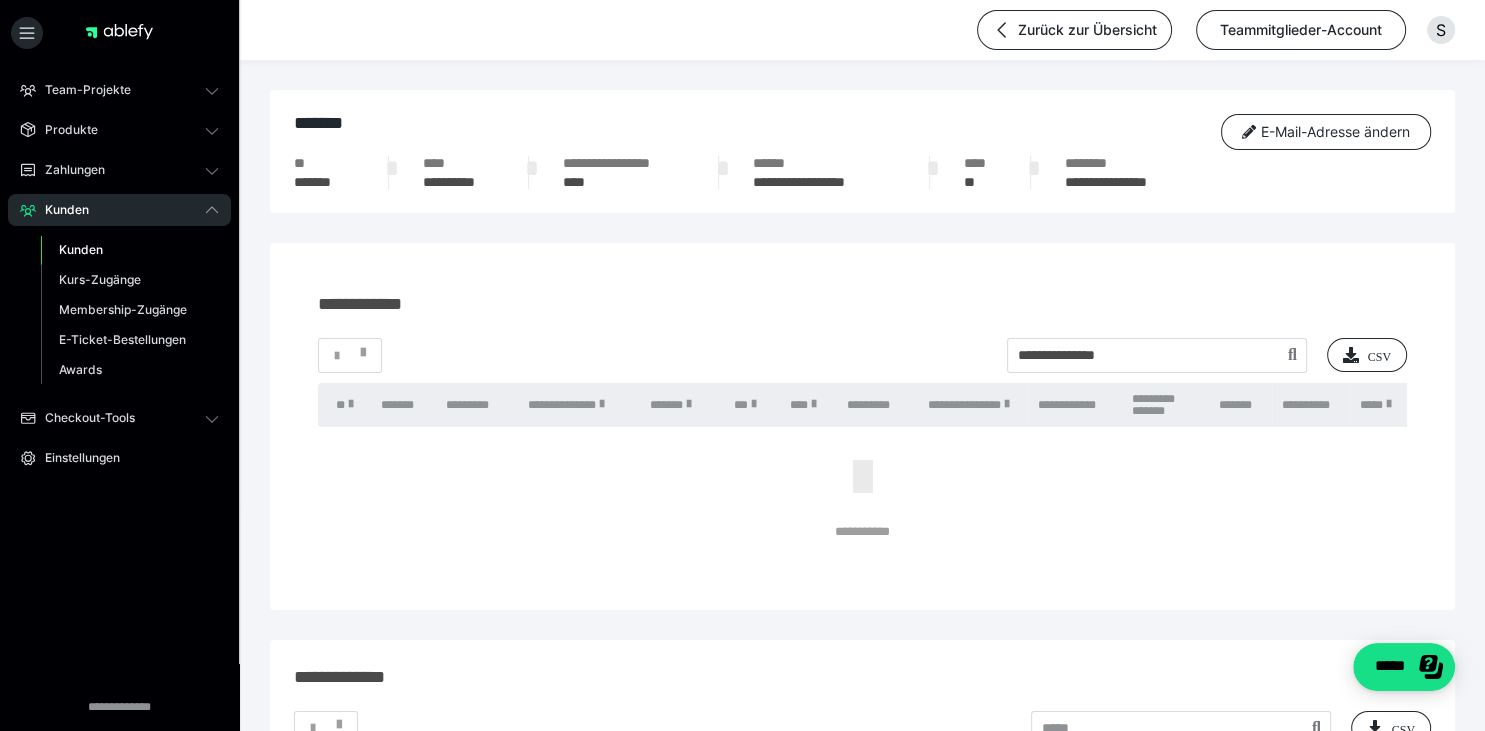 click on "Kunden" at bounding box center (130, 250) 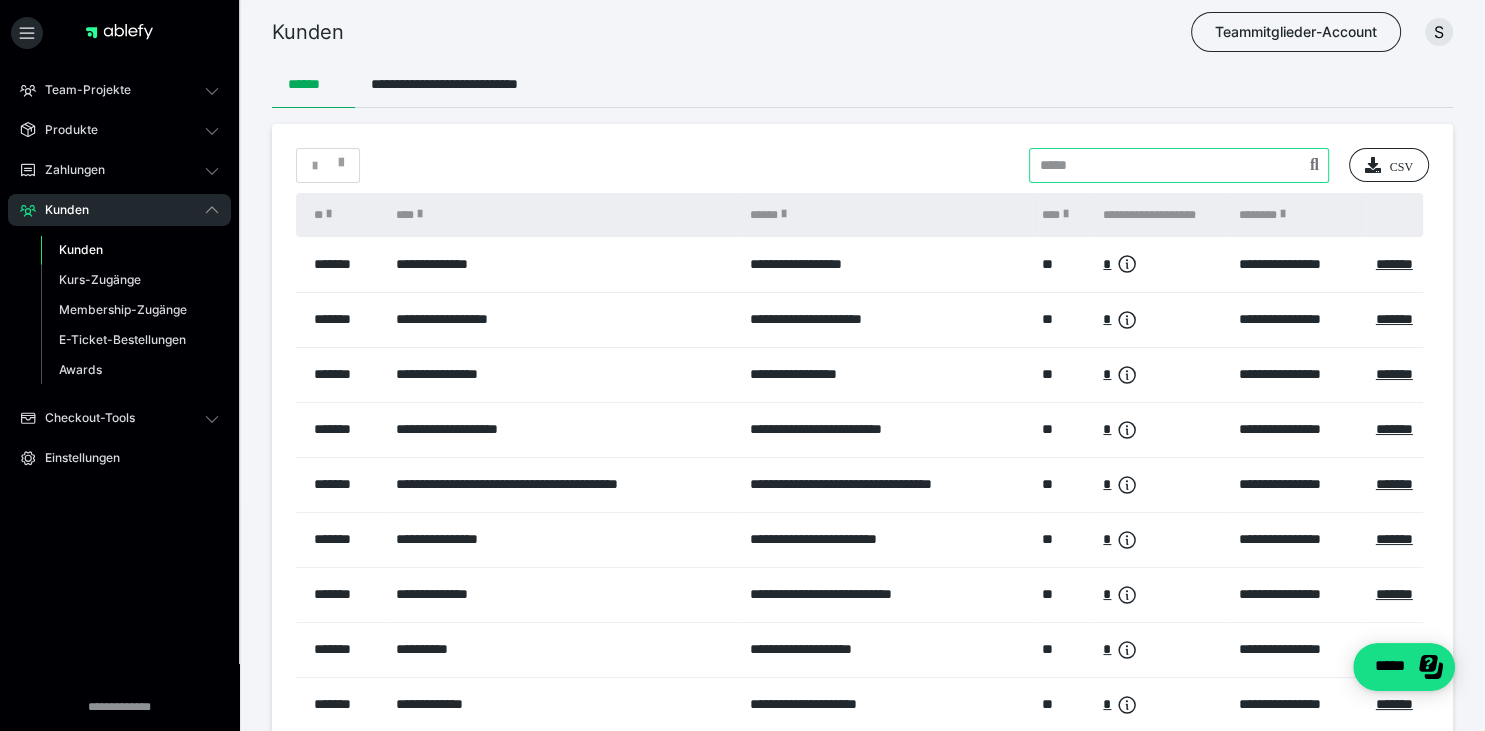 click at bounding box center (1179, 165) 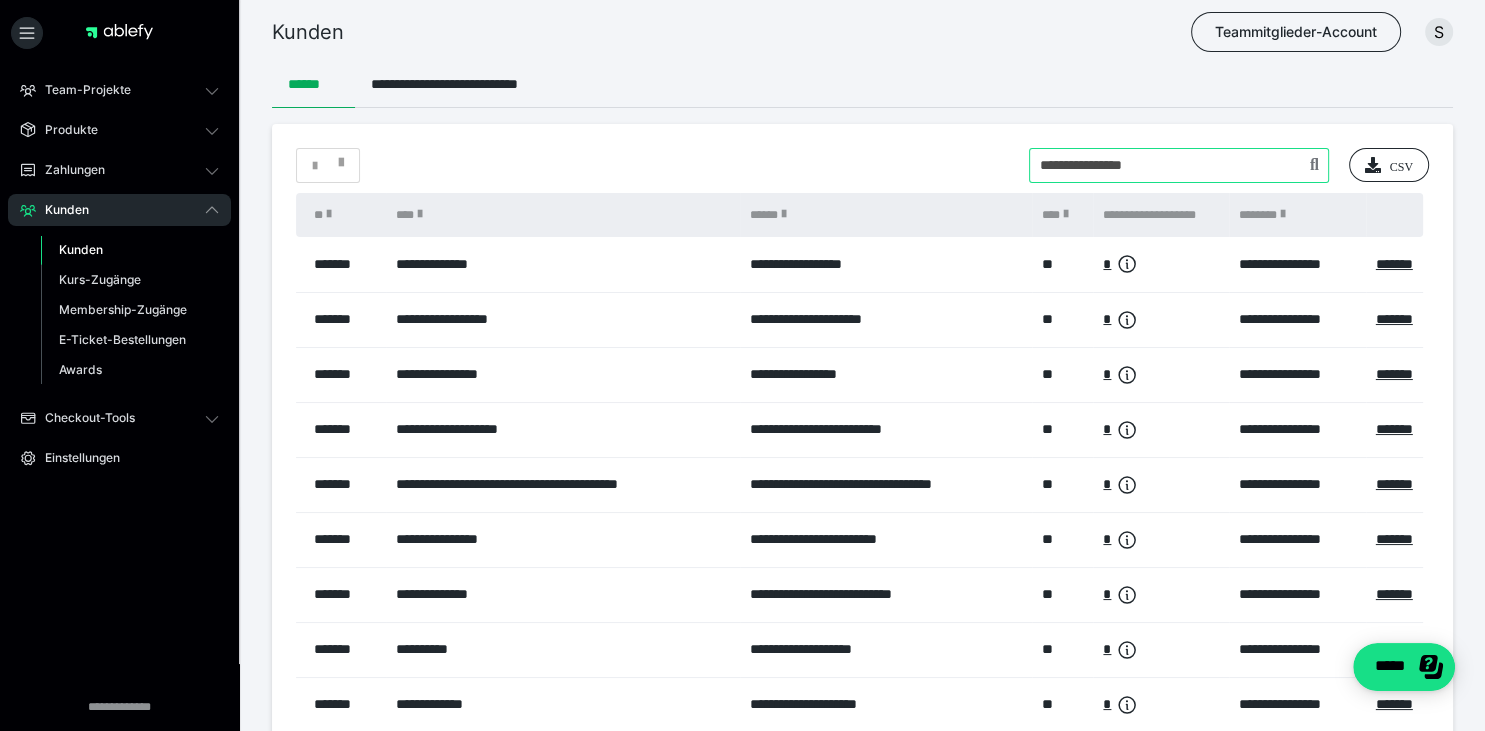click at bounding box center (1179, 165) 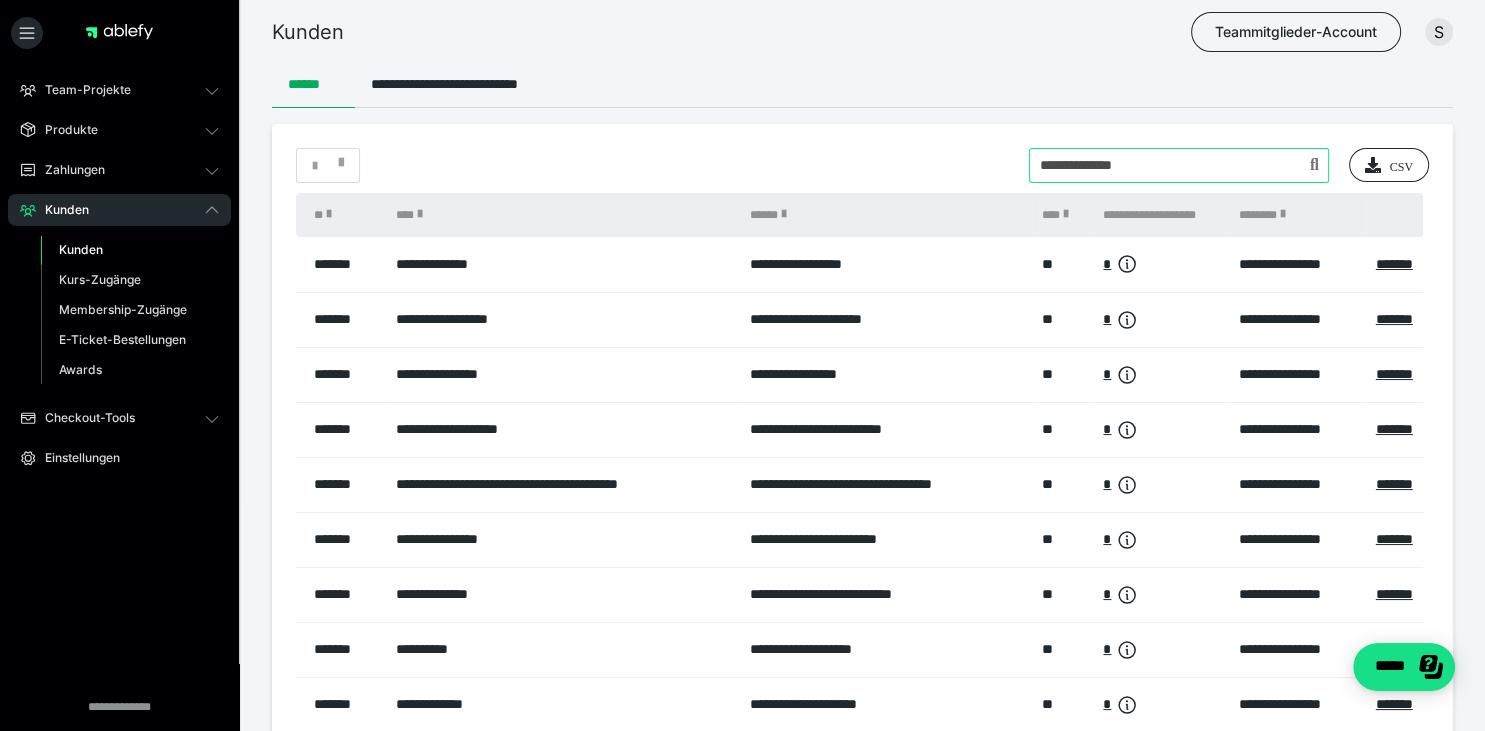 type on "**********" 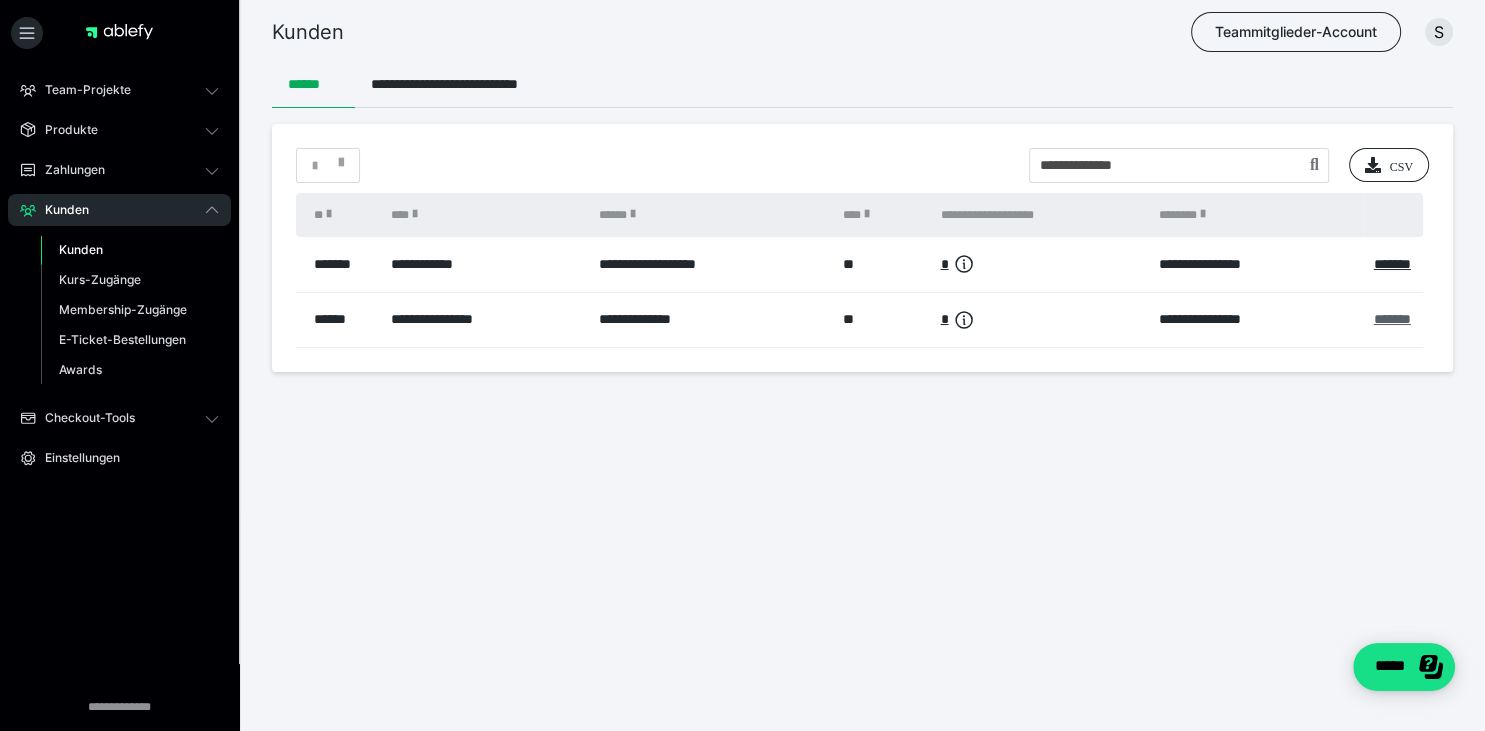 click on "*******" at bounding box center (1392, 319) 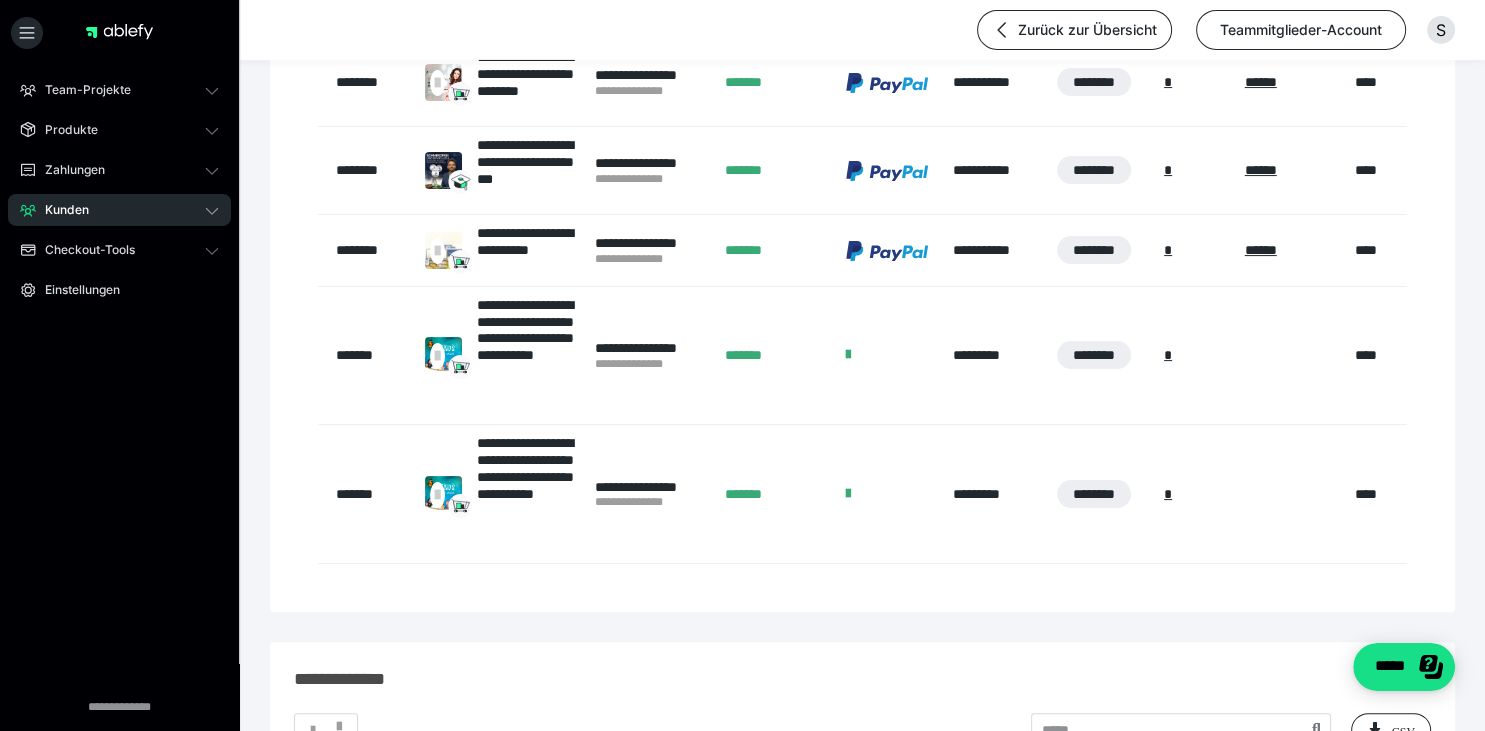 scroll, scrollTop: 0, scrollLeft: 0, axis: both 